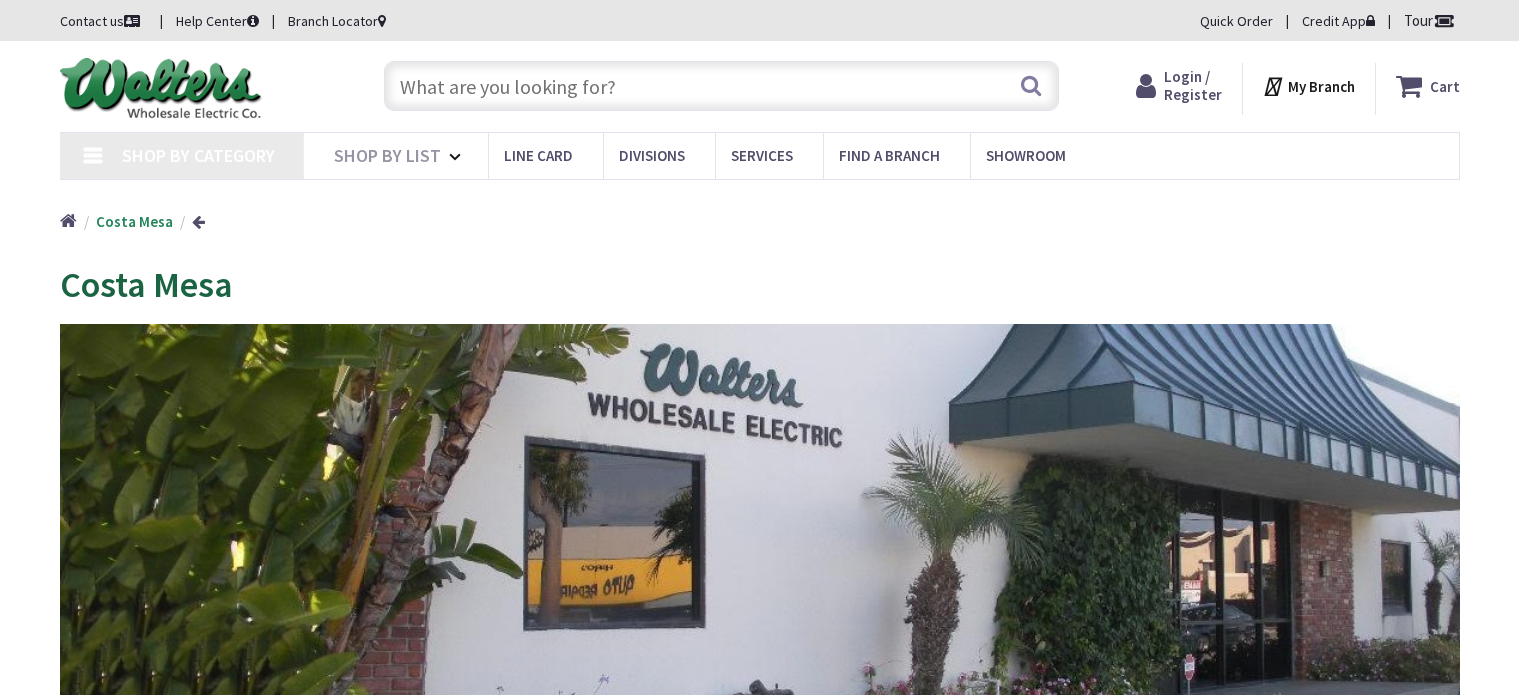 scroll, scrollTop: 0, scrollLeft: 0, axis: both 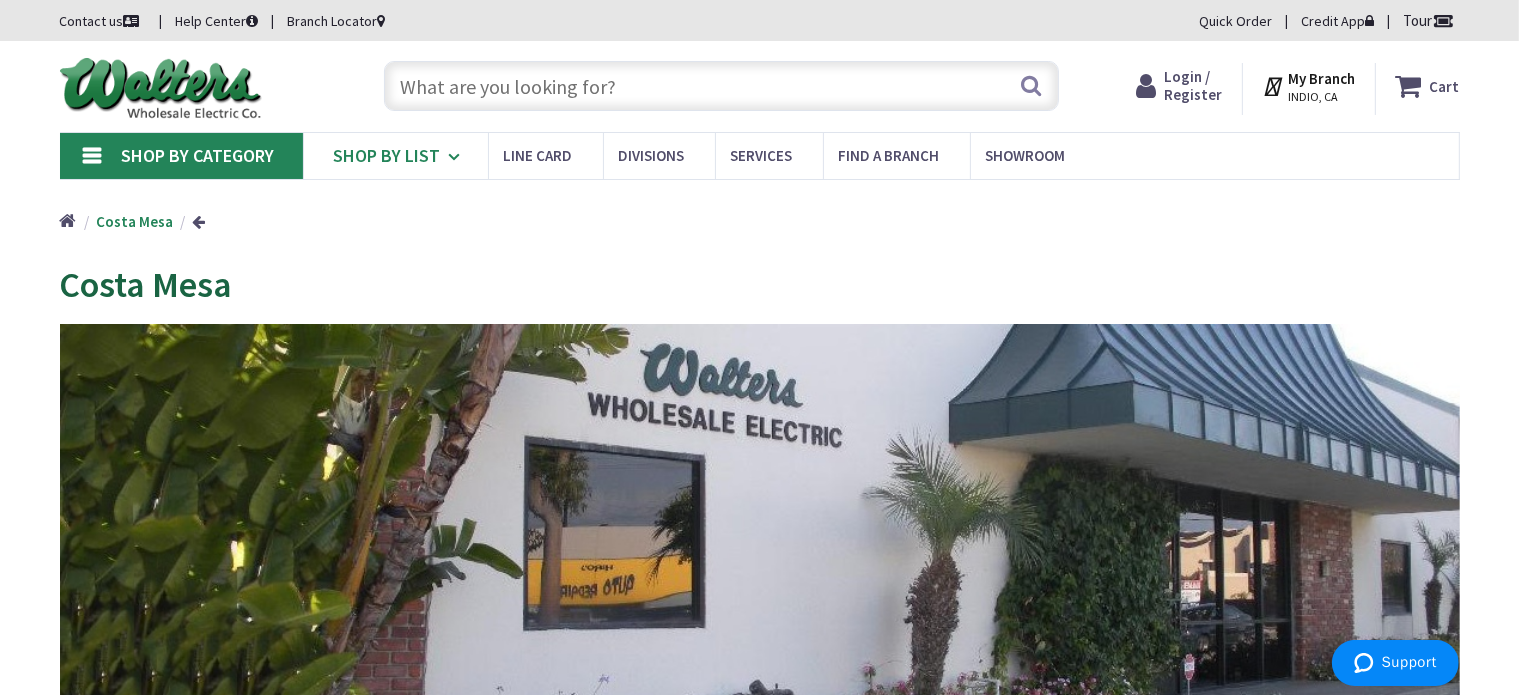 click on "Shop By List" at bounding box center (395, 156) 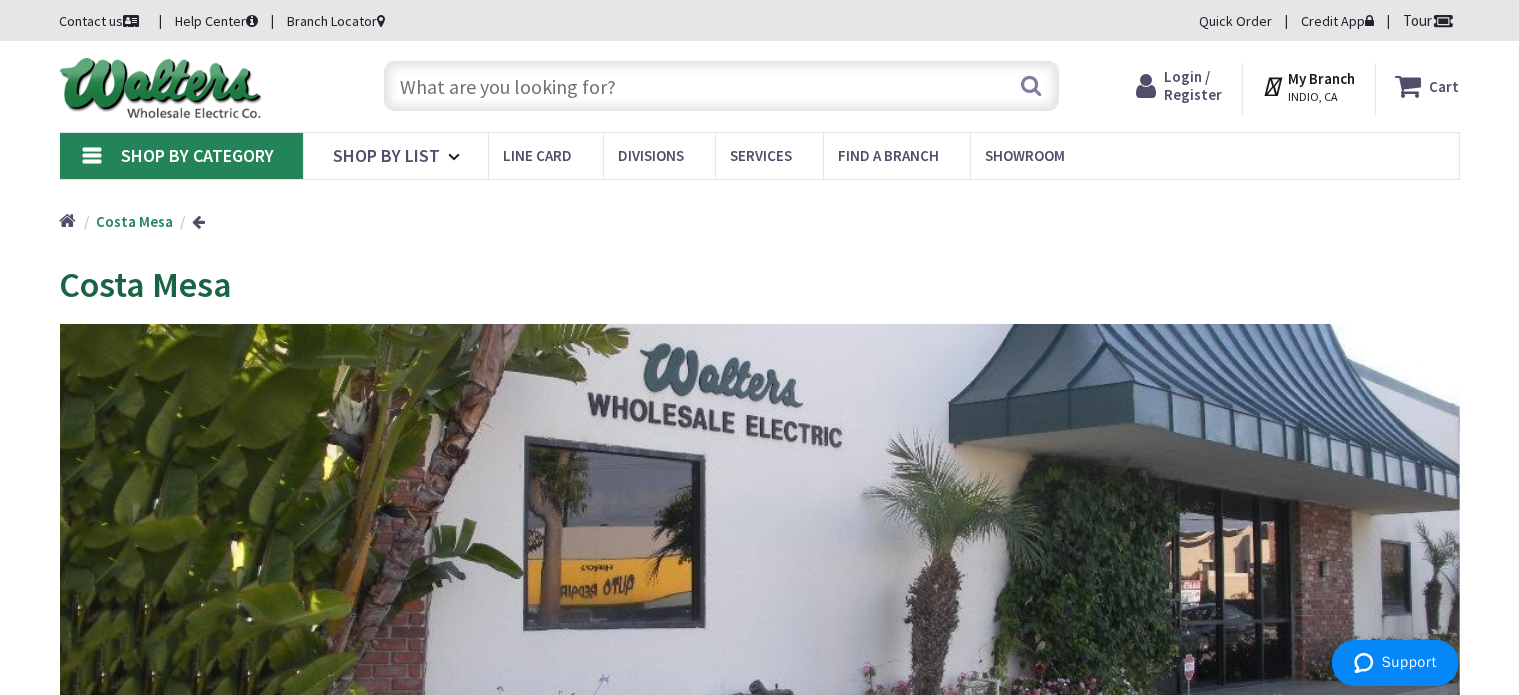 click on "Shop By Category" at bounding box center [198, 155] 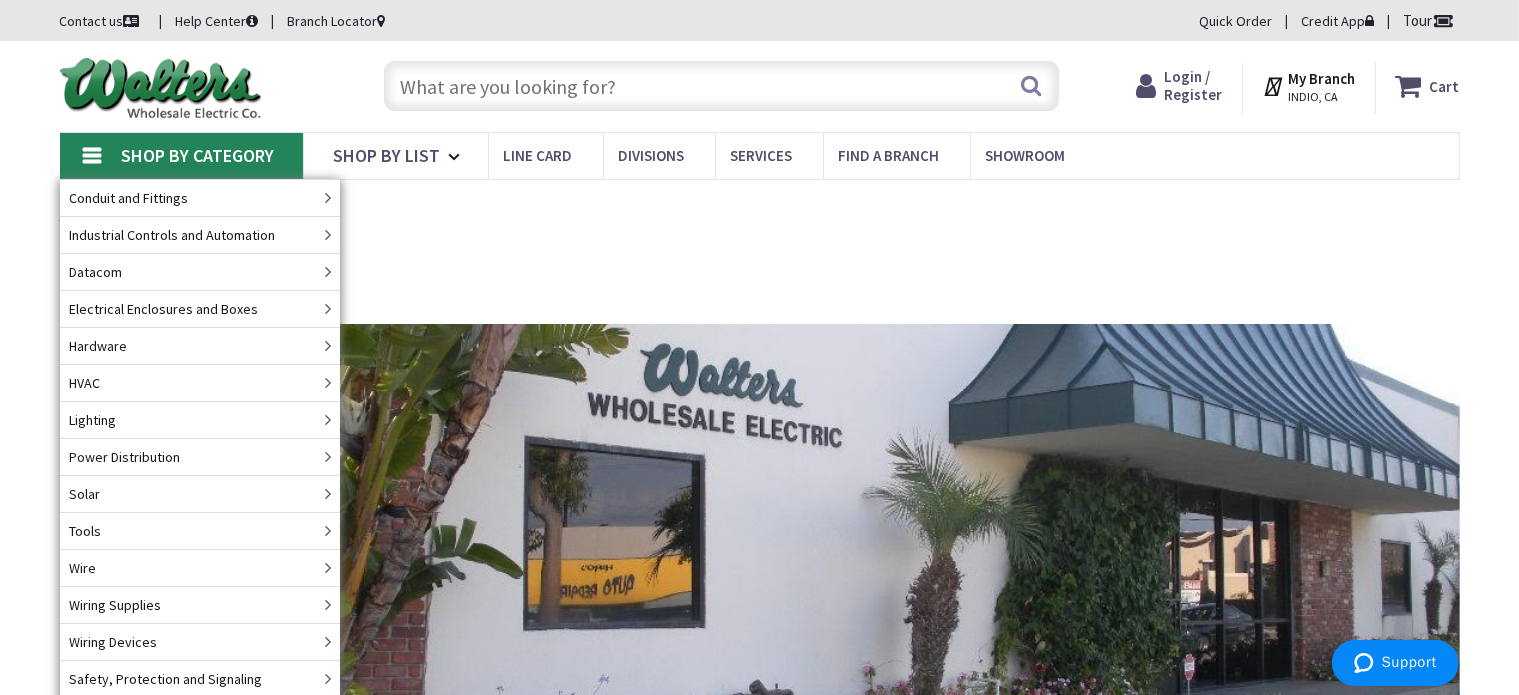 click at bounding box center (721, 86) 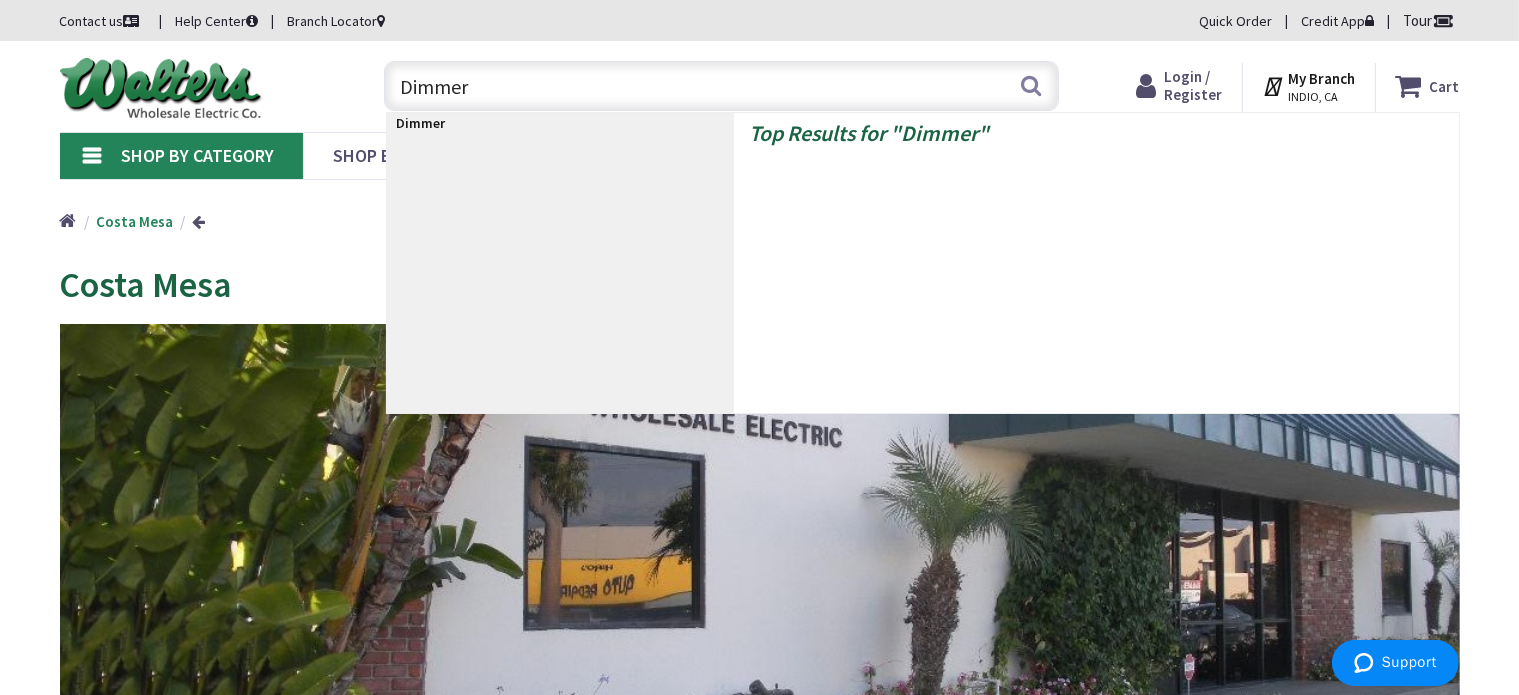 type on "Dimmers" 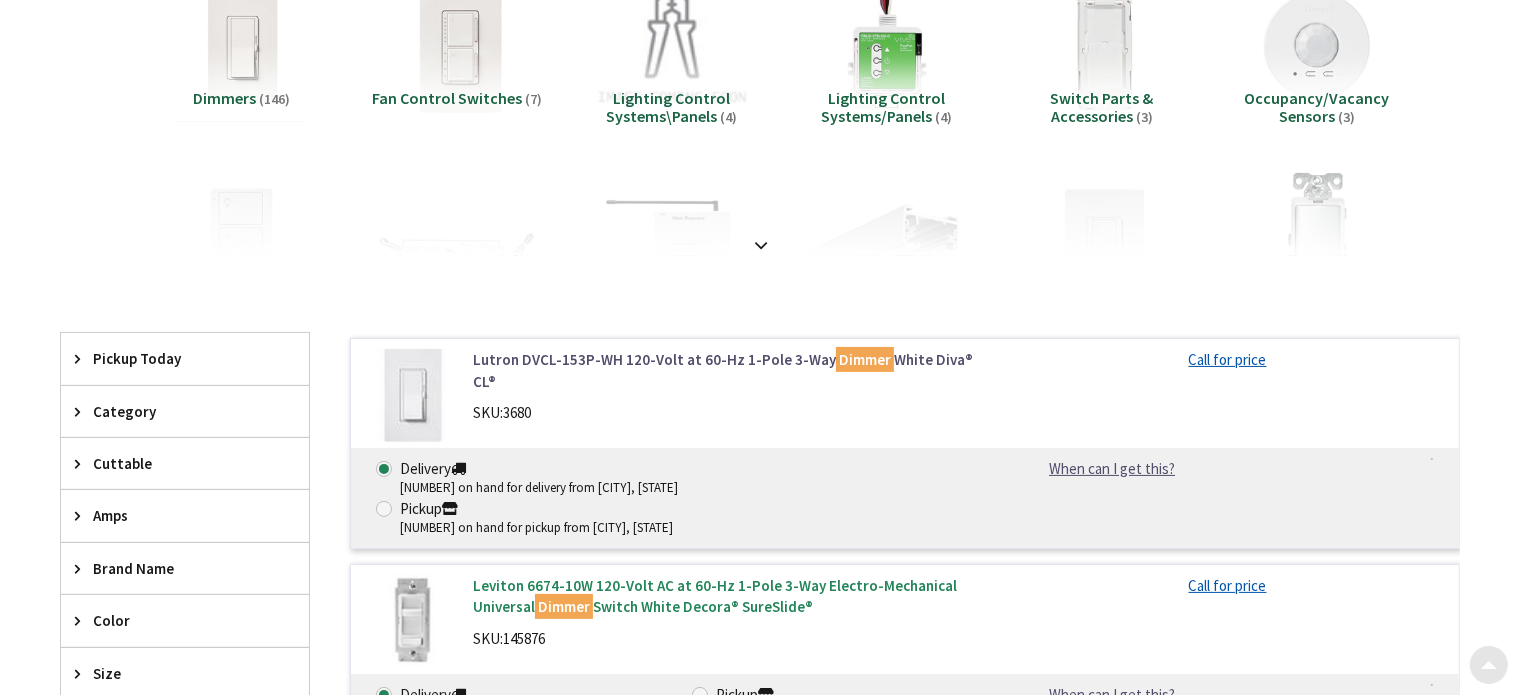 scroll, scrollTop: 300, scrollLeft: 0, axis: vertical 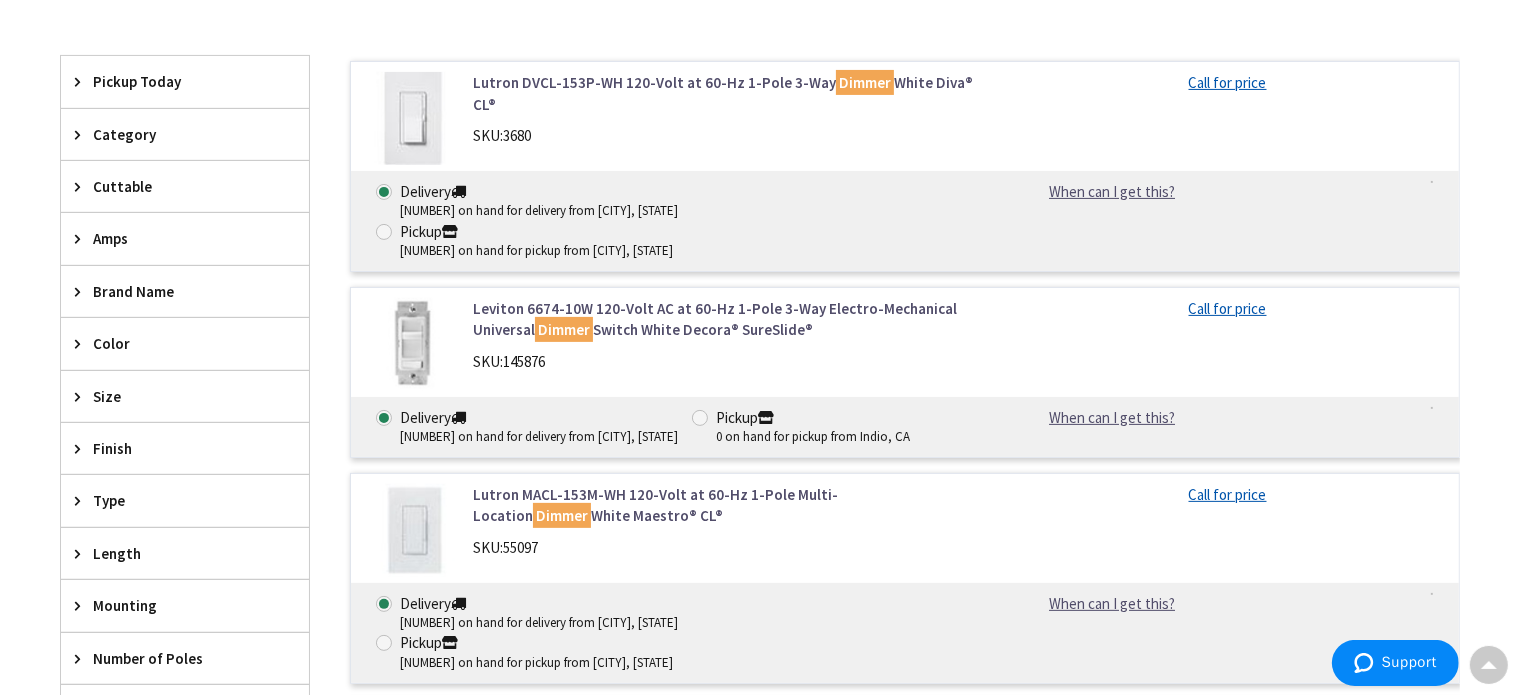 click on "Lutron MACL-153M-WH 120-Volt at 60-Hz 1-Pole Multi-Location  Dimmer  White Maestro® CL®
SKU:  55097" at bounding box center [727, 526] 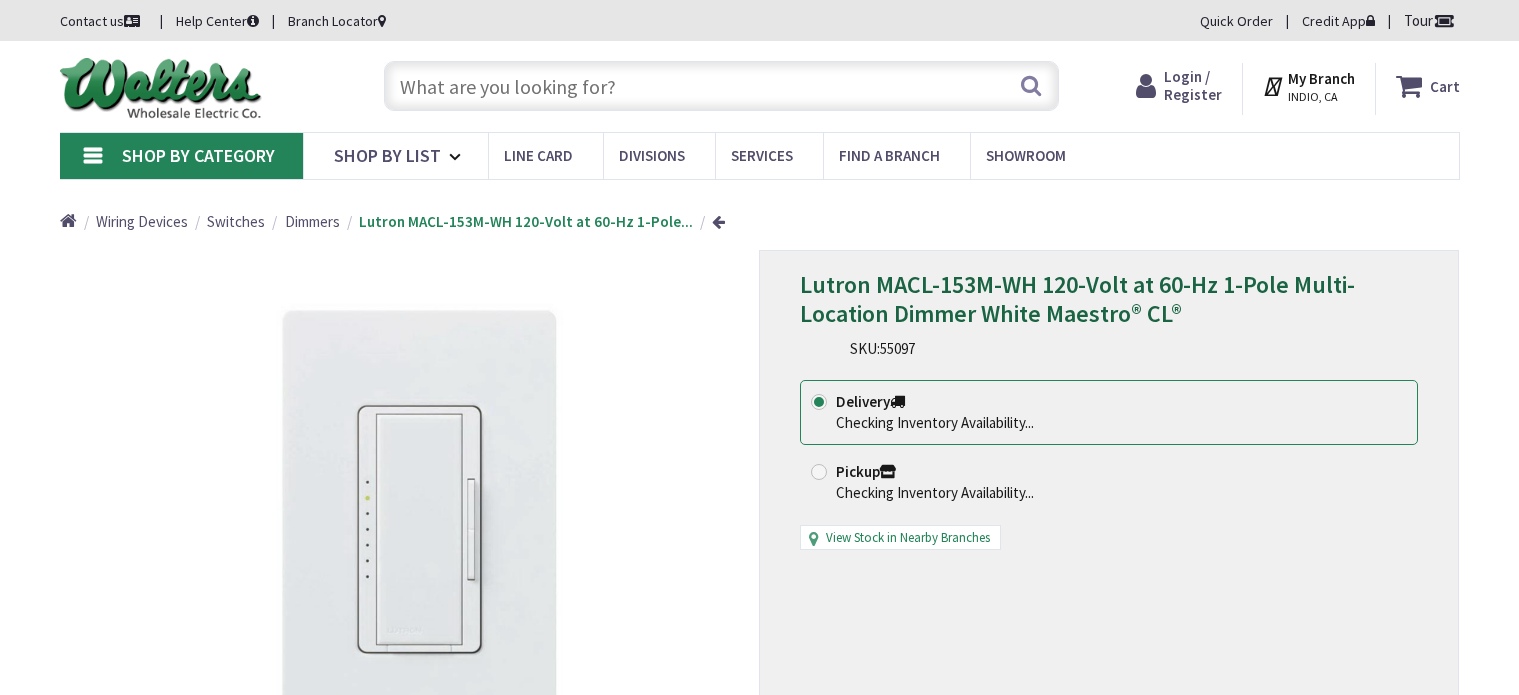 scroll, scrollTop: 0, scrollLeft: 0, axis: both 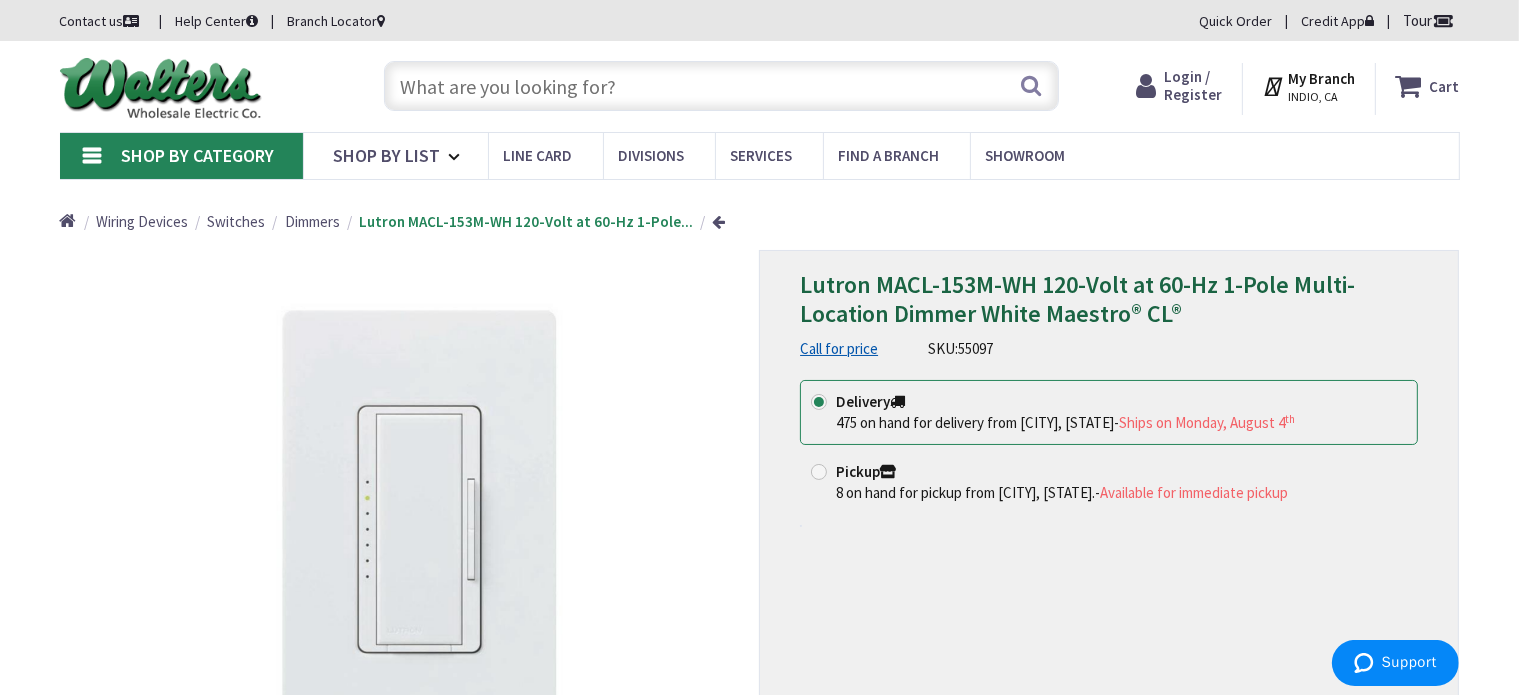 click on "Branch Locator" at bounding box center [337, 21] 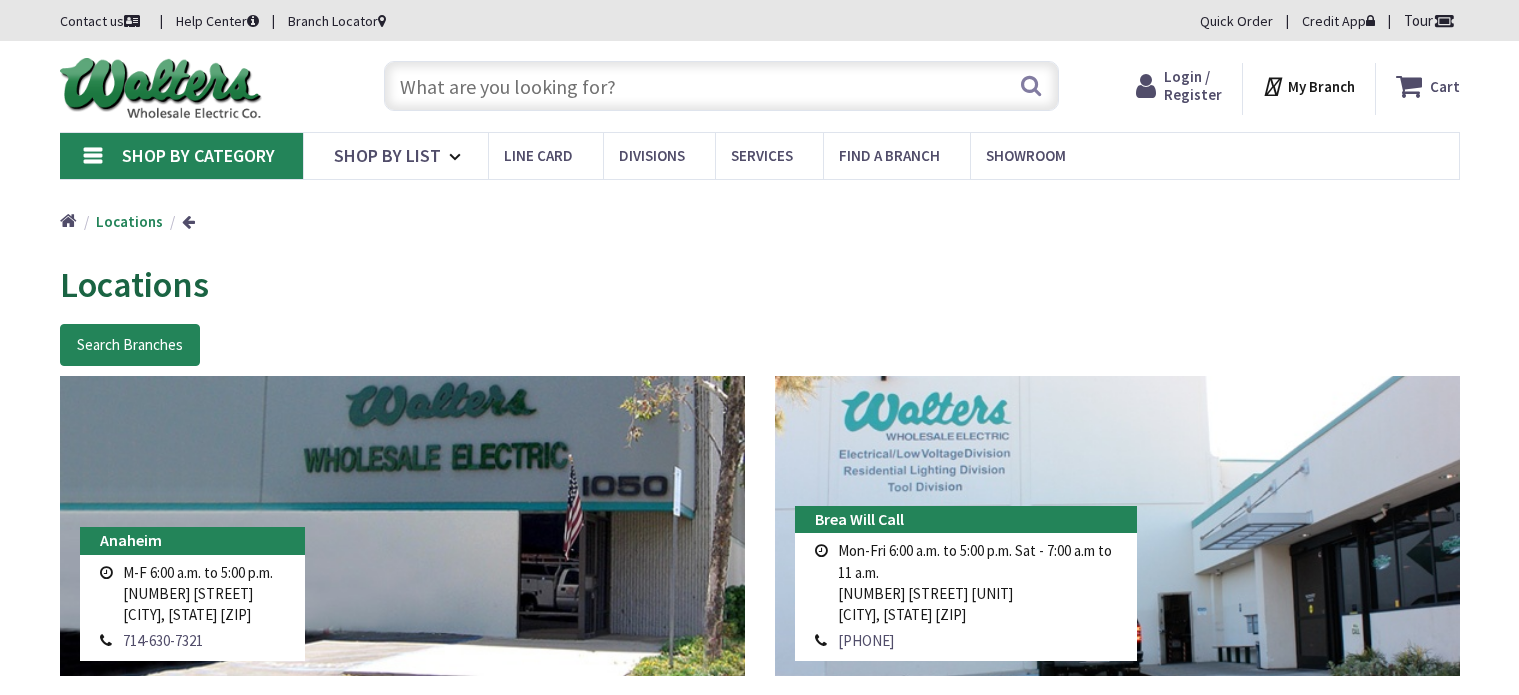 scroll, scrollTop: 0, scrollLeft: 0, axis: both 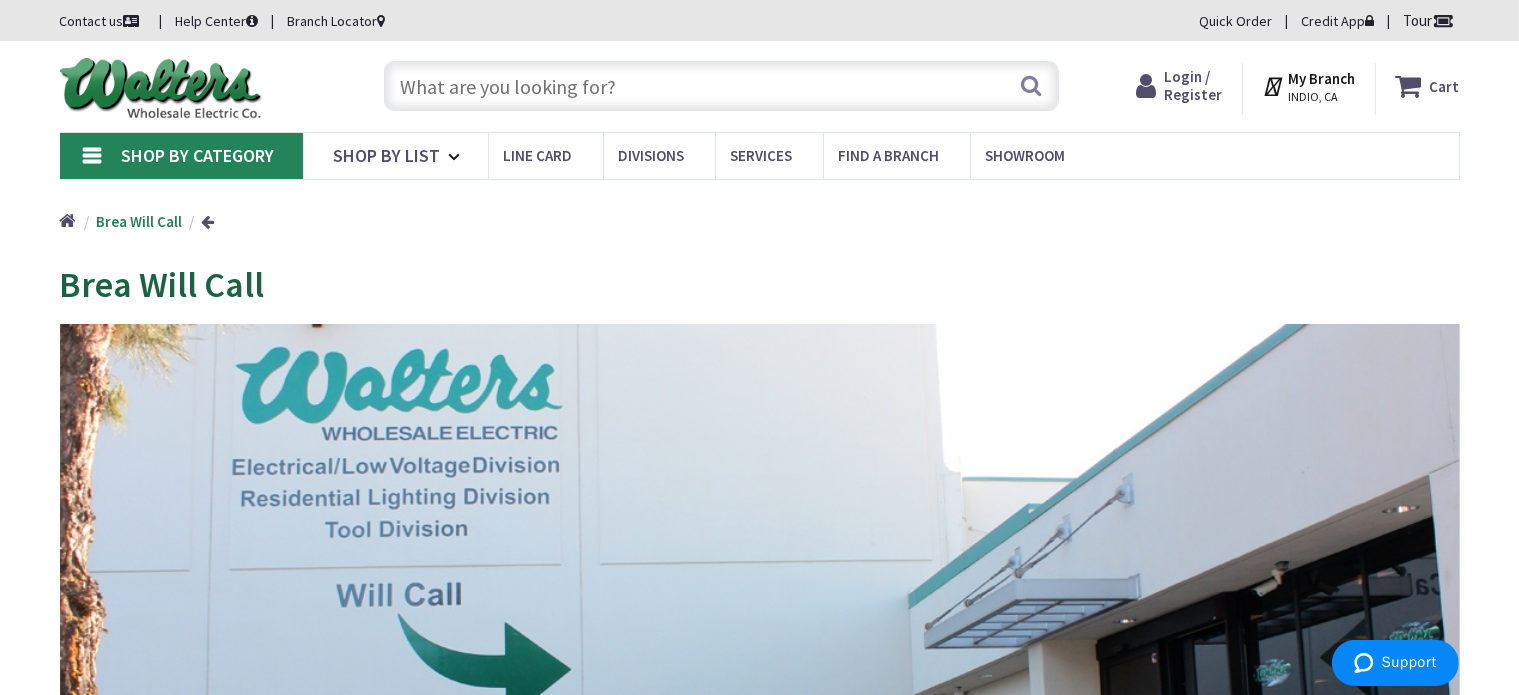 click at bounding box center (721, 86) 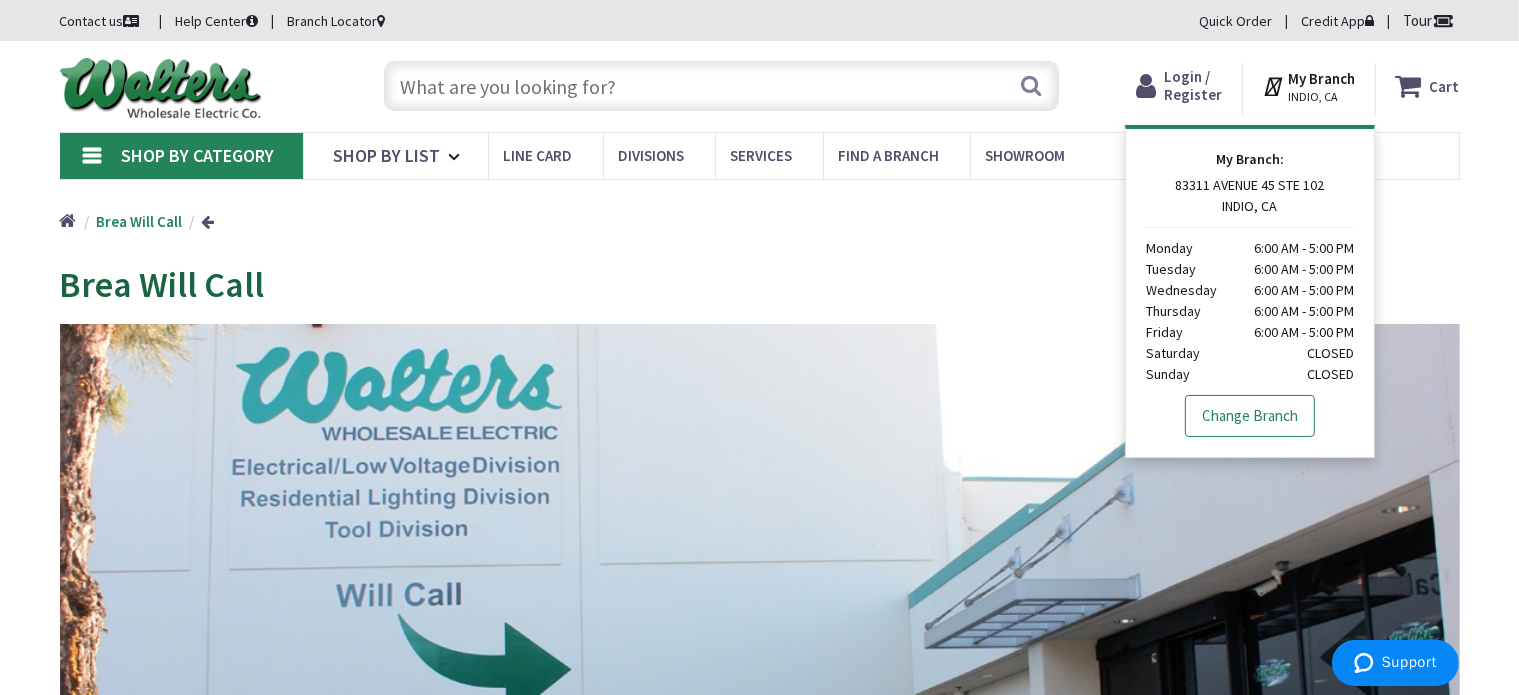 click on "Change Branch" at bounding box center [1250, 416] 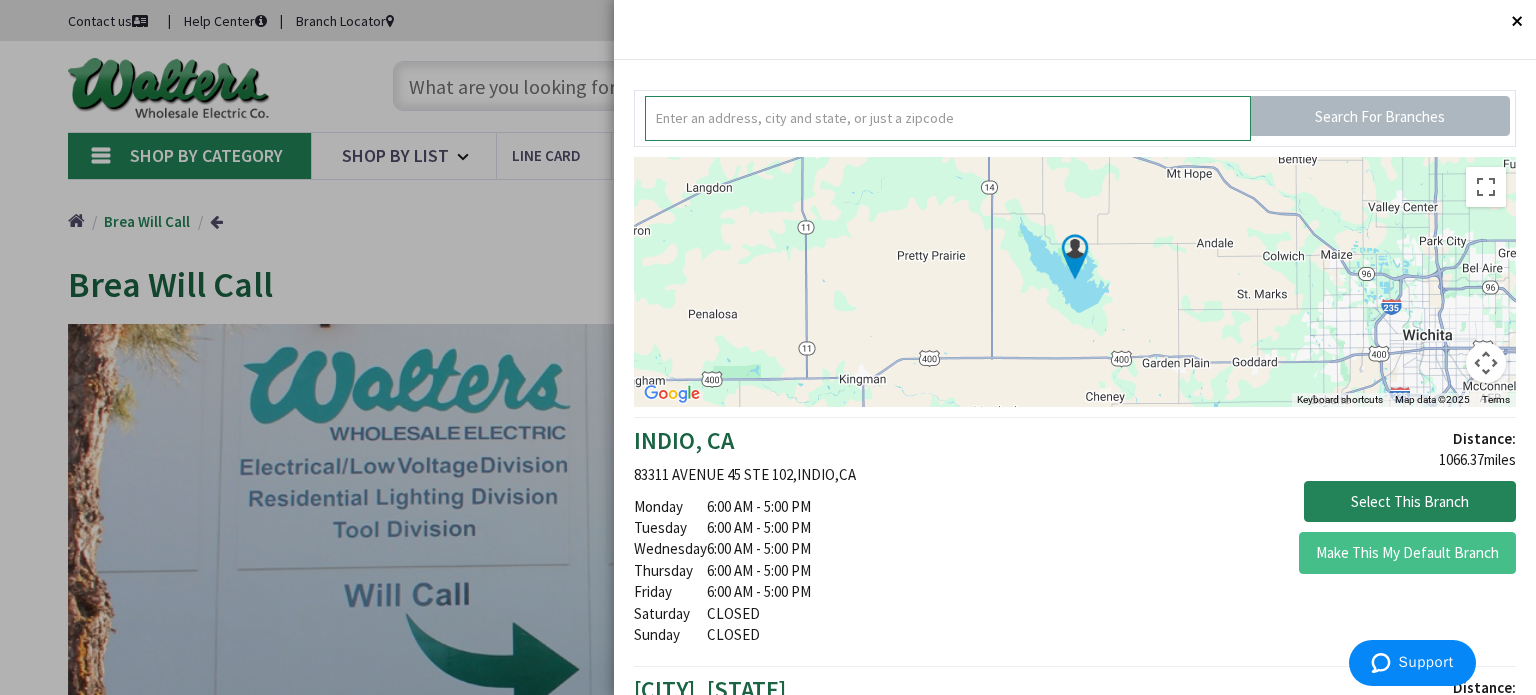 click at bounding box center [947, 118] 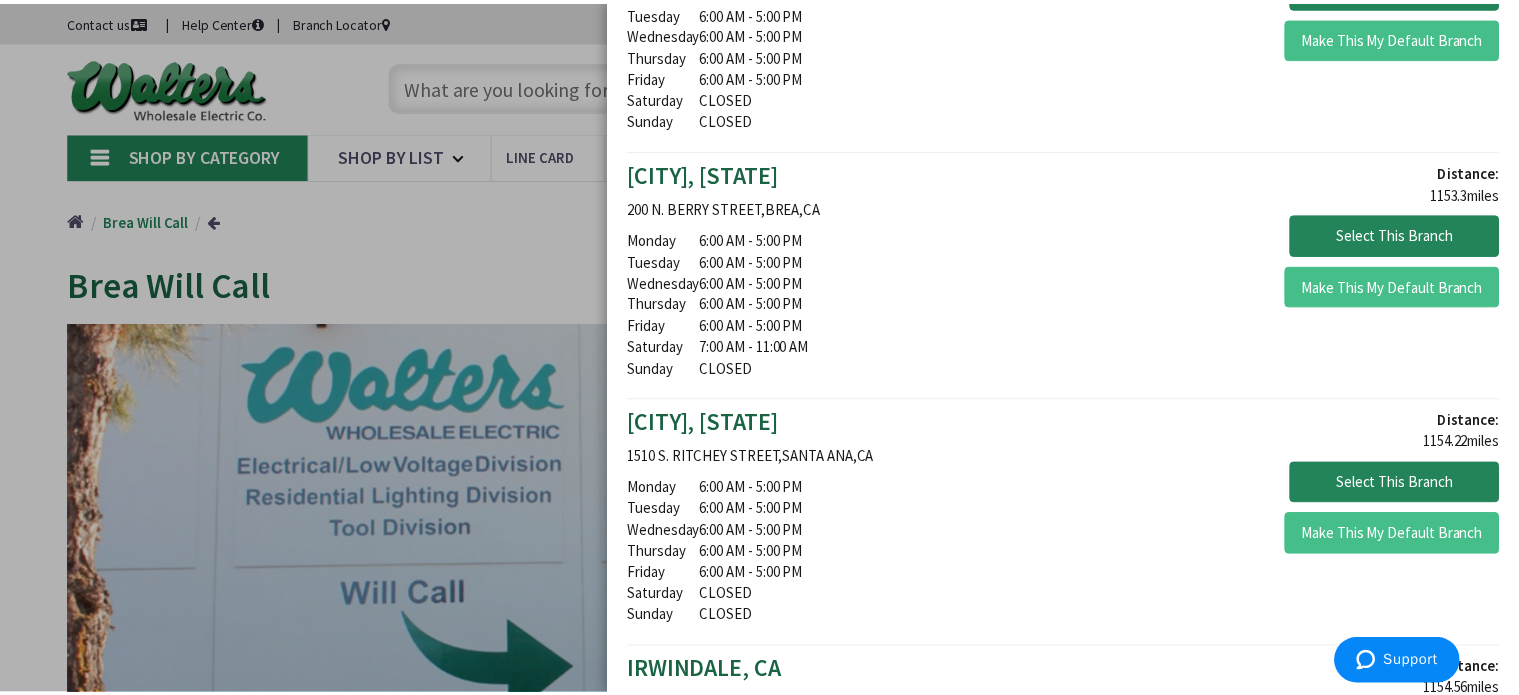 scroll, scrollTop: 4000, scrollLeft: 0, axis: vertical 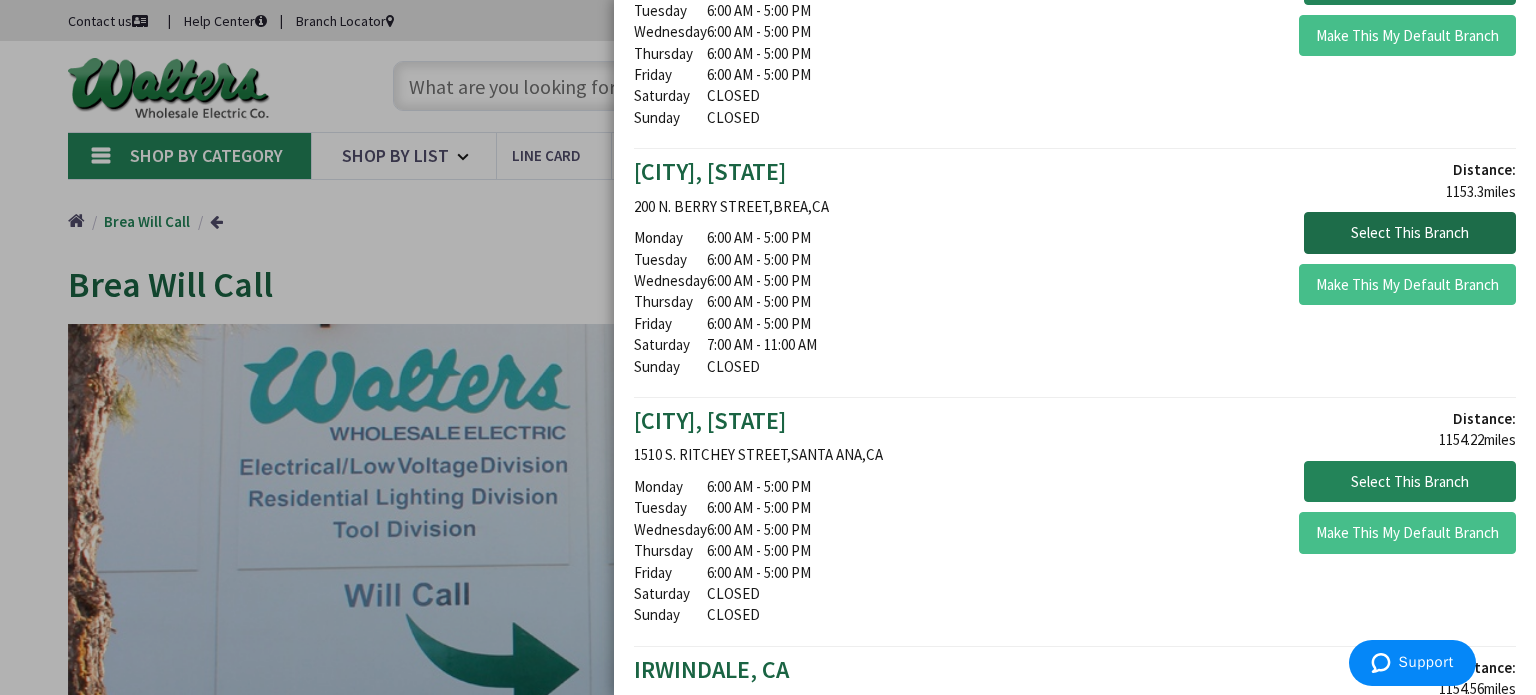 click on "Select This Branch" at bounding box center (1410, 233) 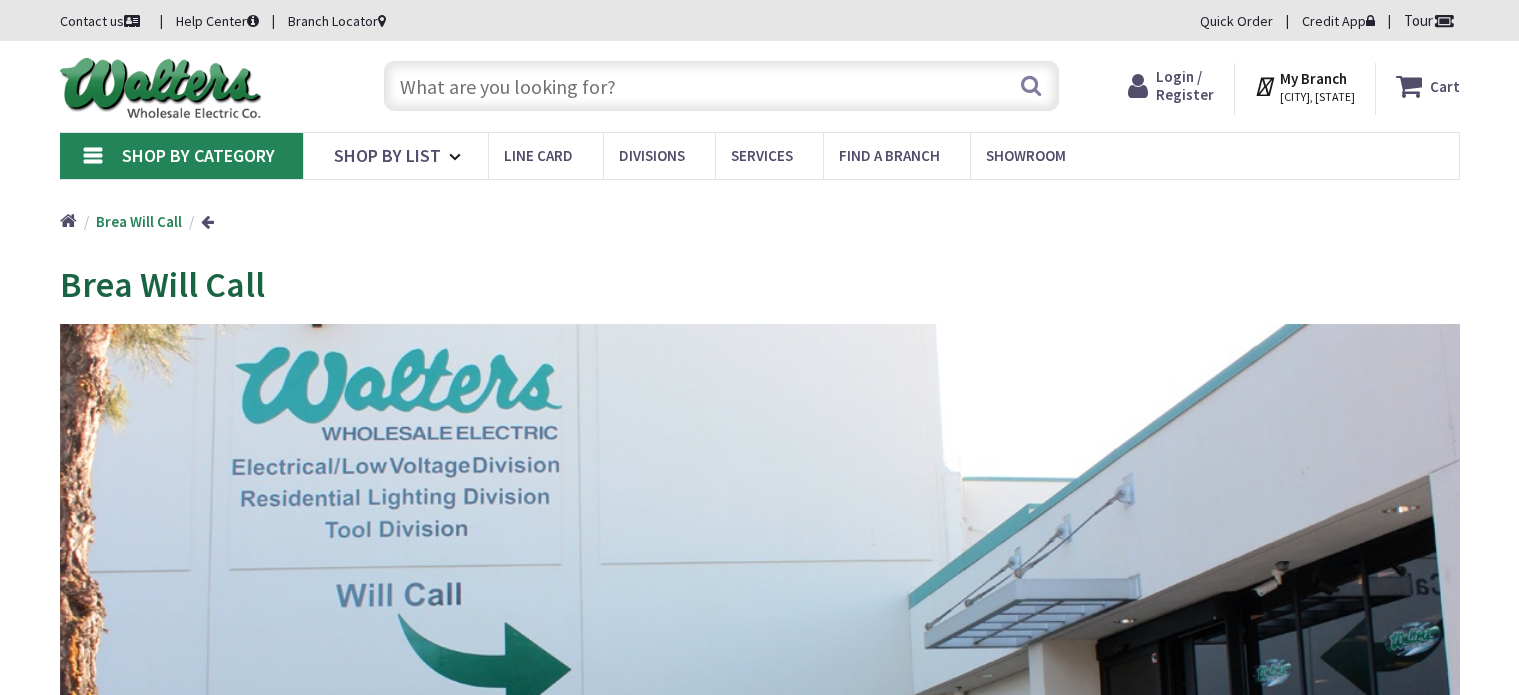 scroll, scrollTop: 0, scrollLeft: 0, axis: both 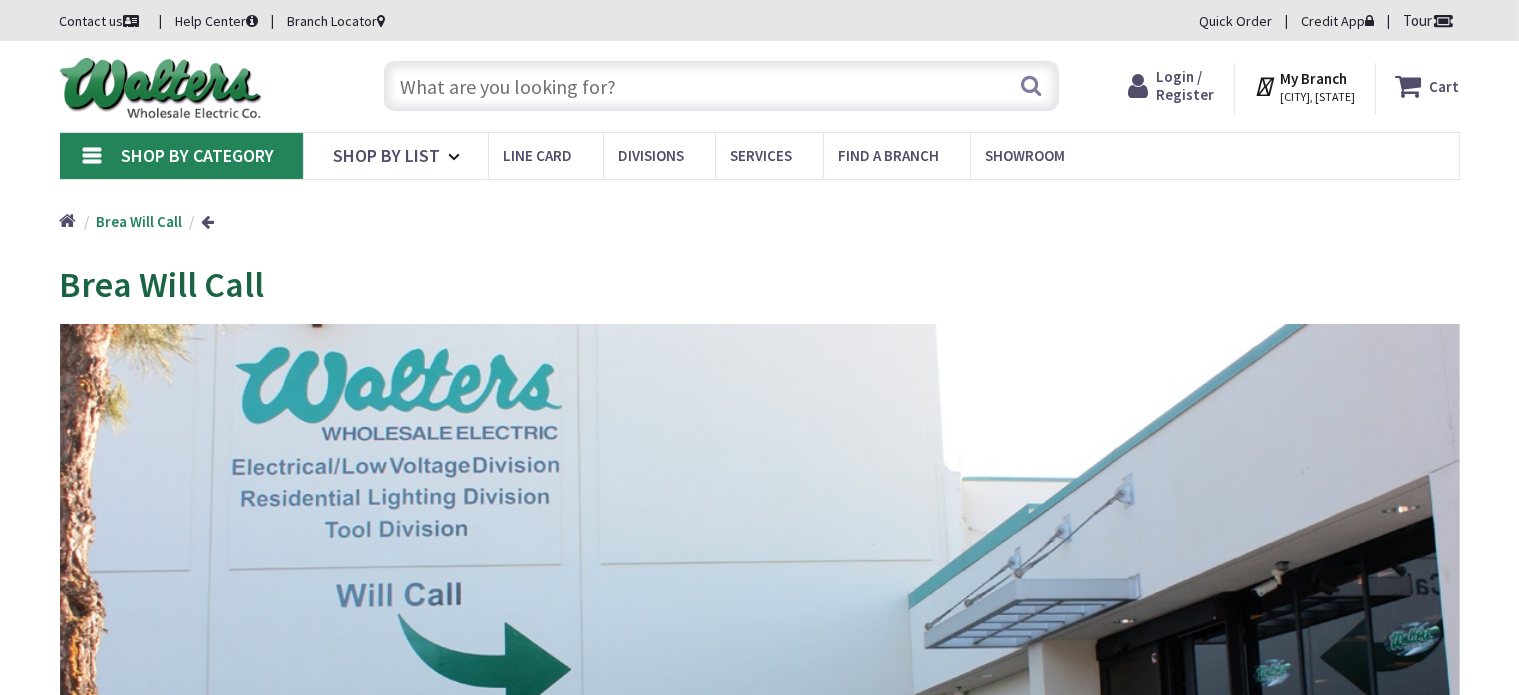 click at bounding box center (721, 86) 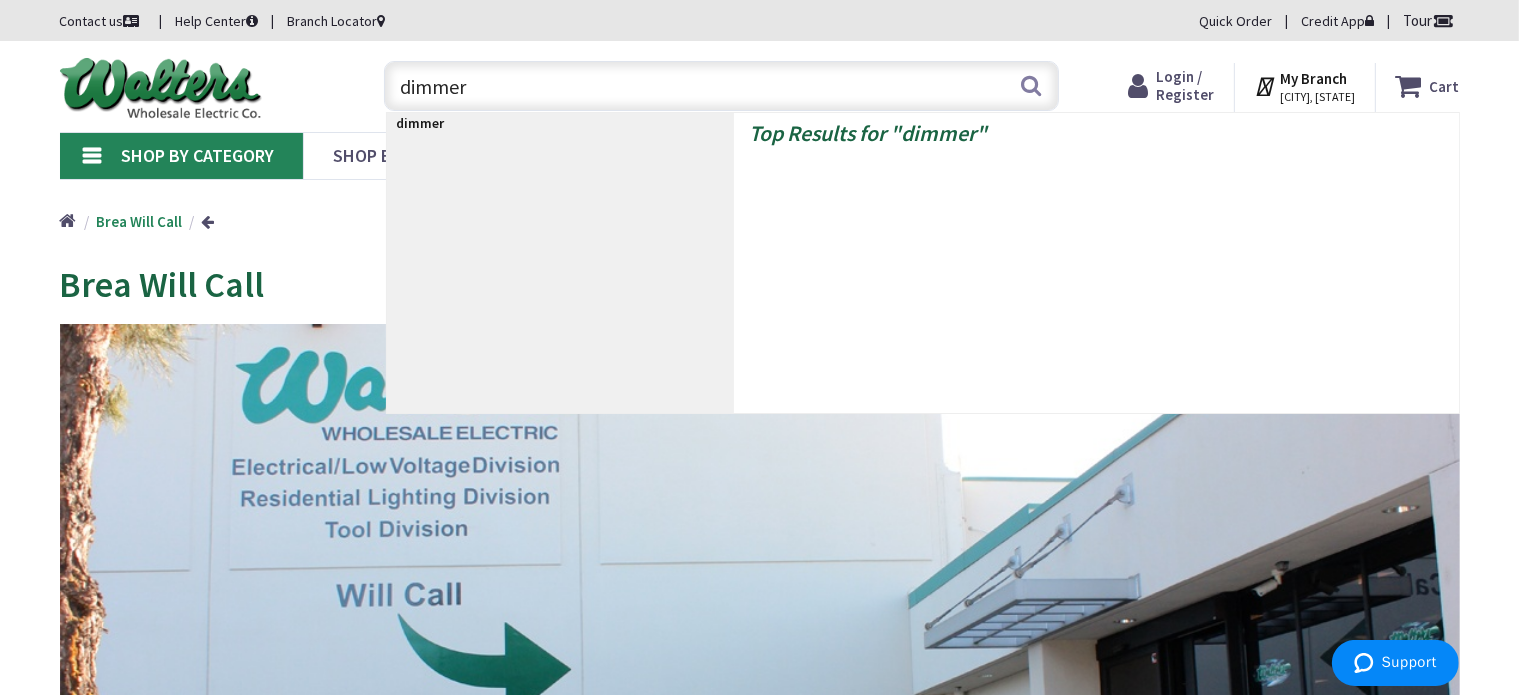 type on "dimmers" 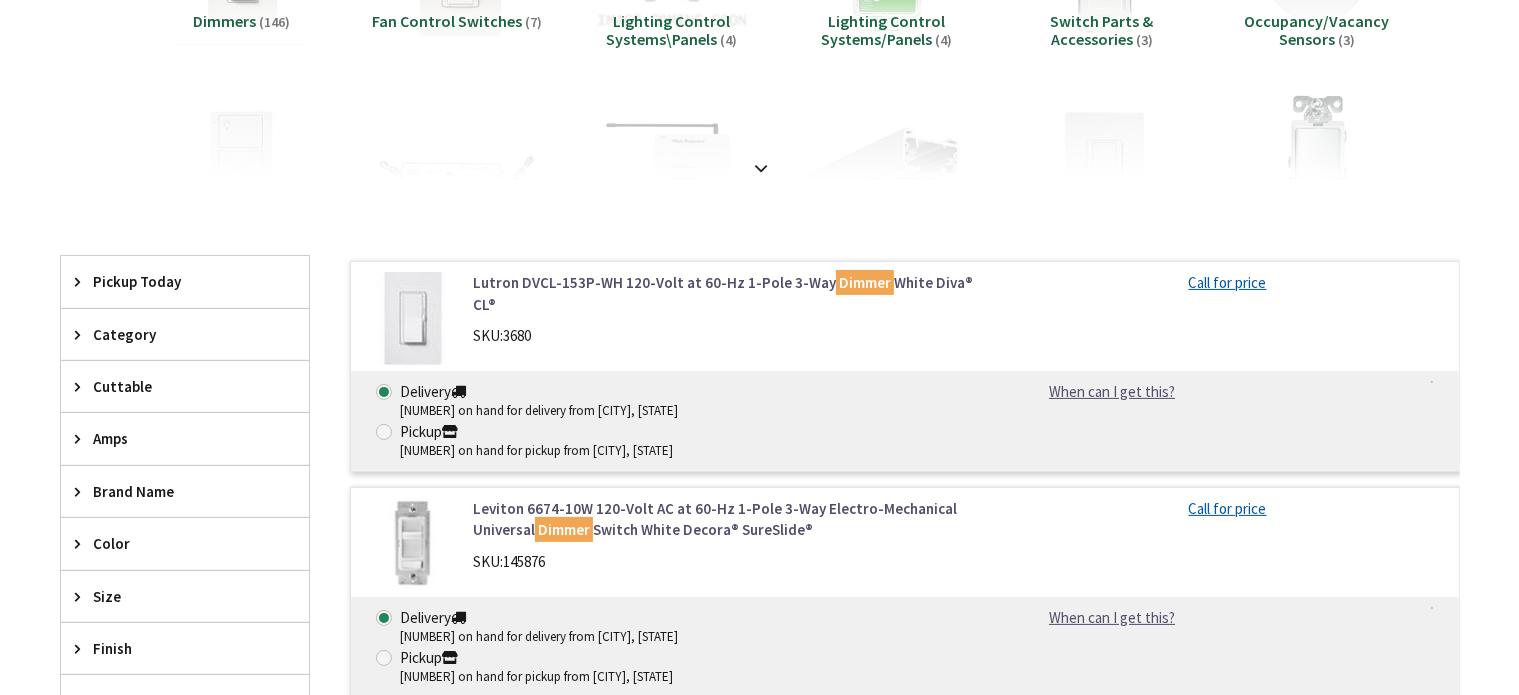 scroll, scrollTop: 300, scrollLeft: 0, axis: vertical 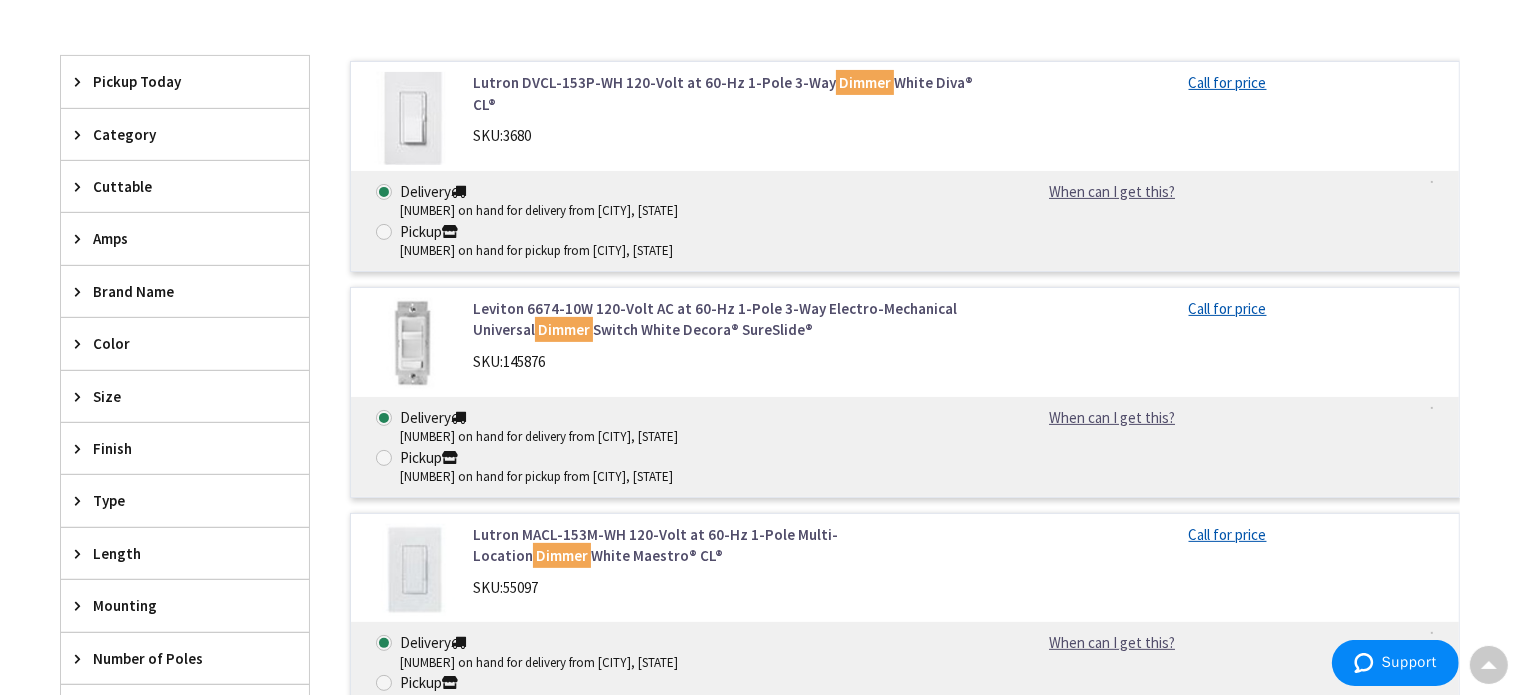 click at bounding box center [412, 118] 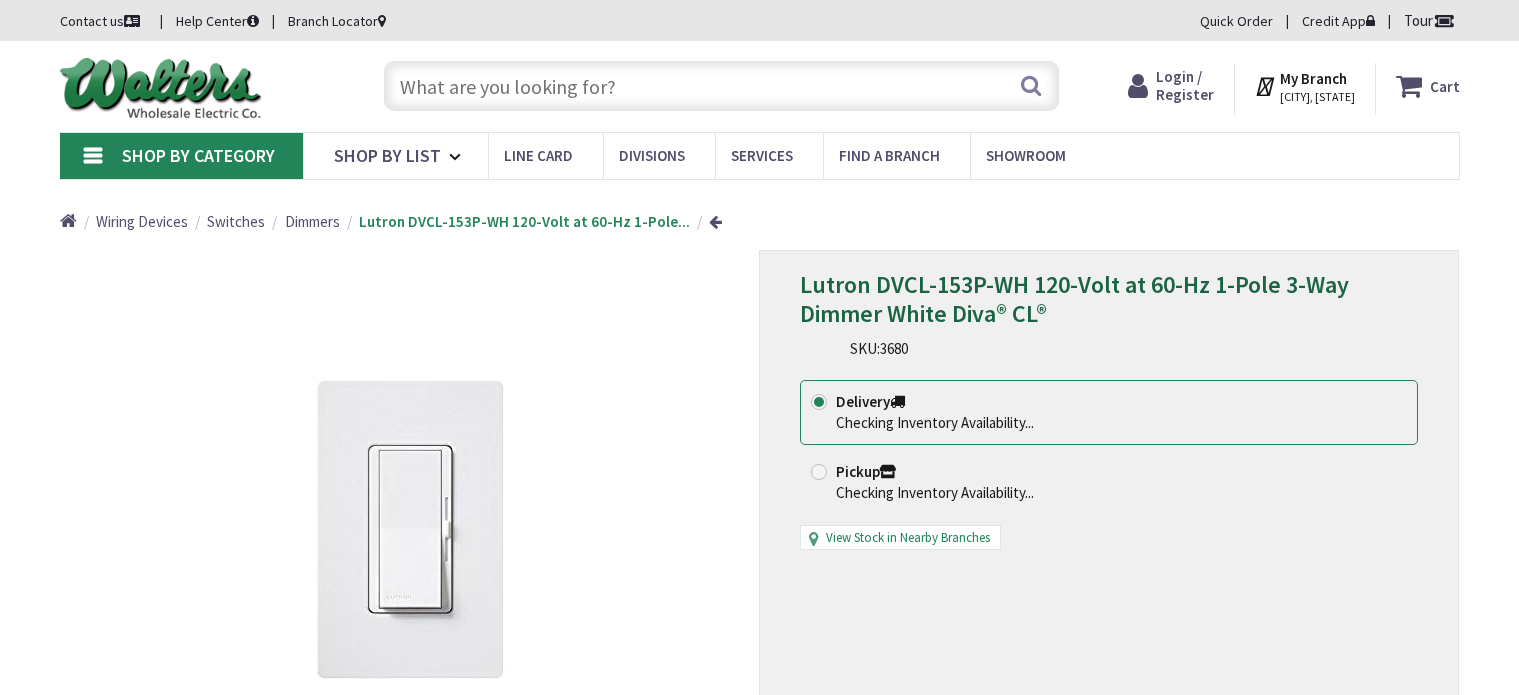 scroll, scrollTop: 0, scrollLeft: 0, axis: both 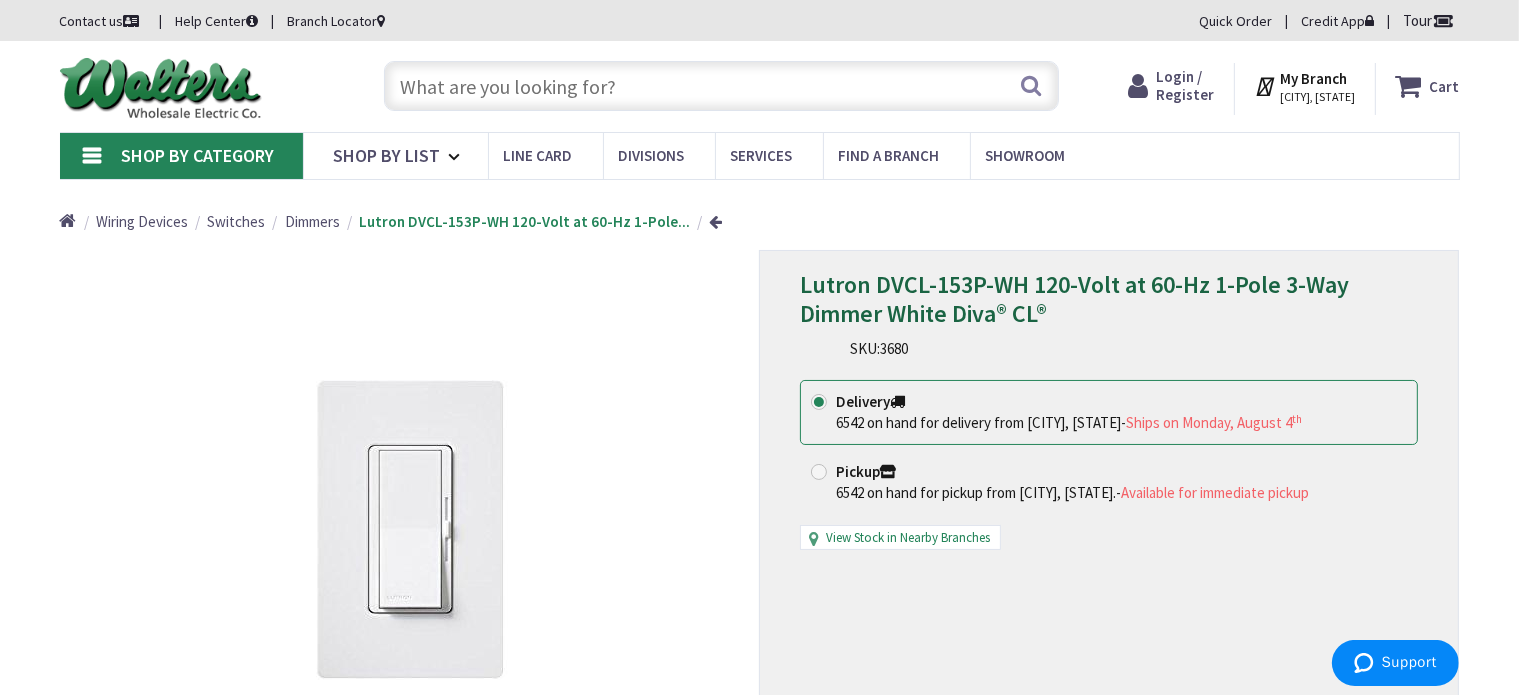 click at bounding box center (819, 472) 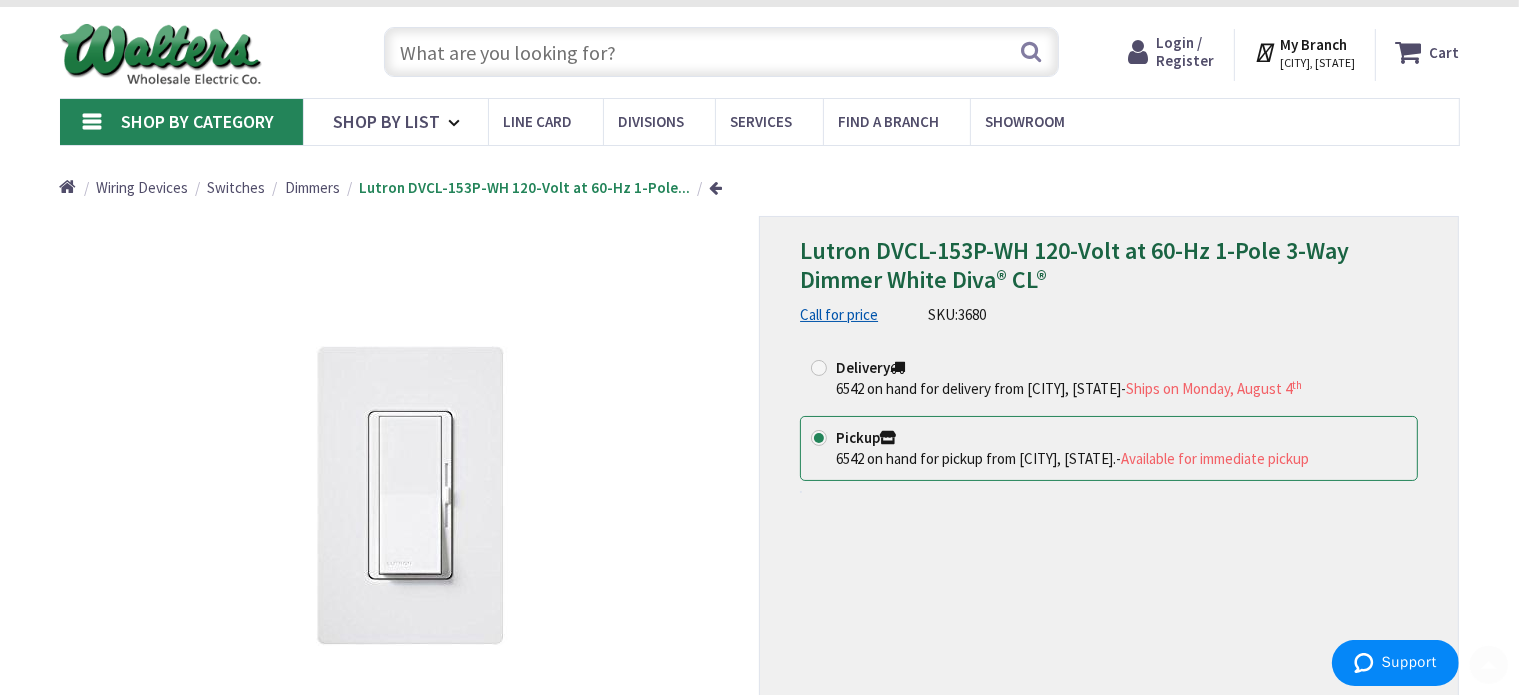 scroll, scrollTop: 0, scrollLeft: 0, axis: both 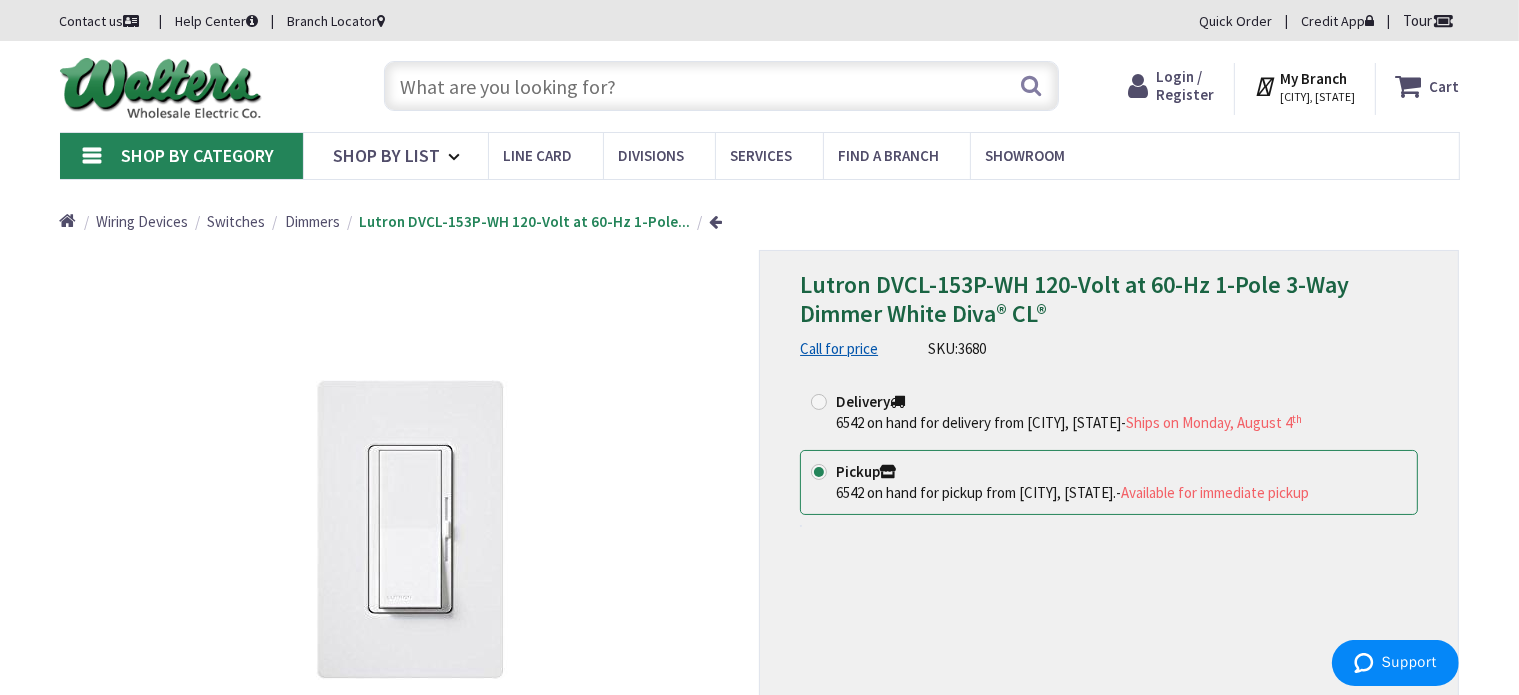 click on "Call for price" at bounding box center [839, 348] 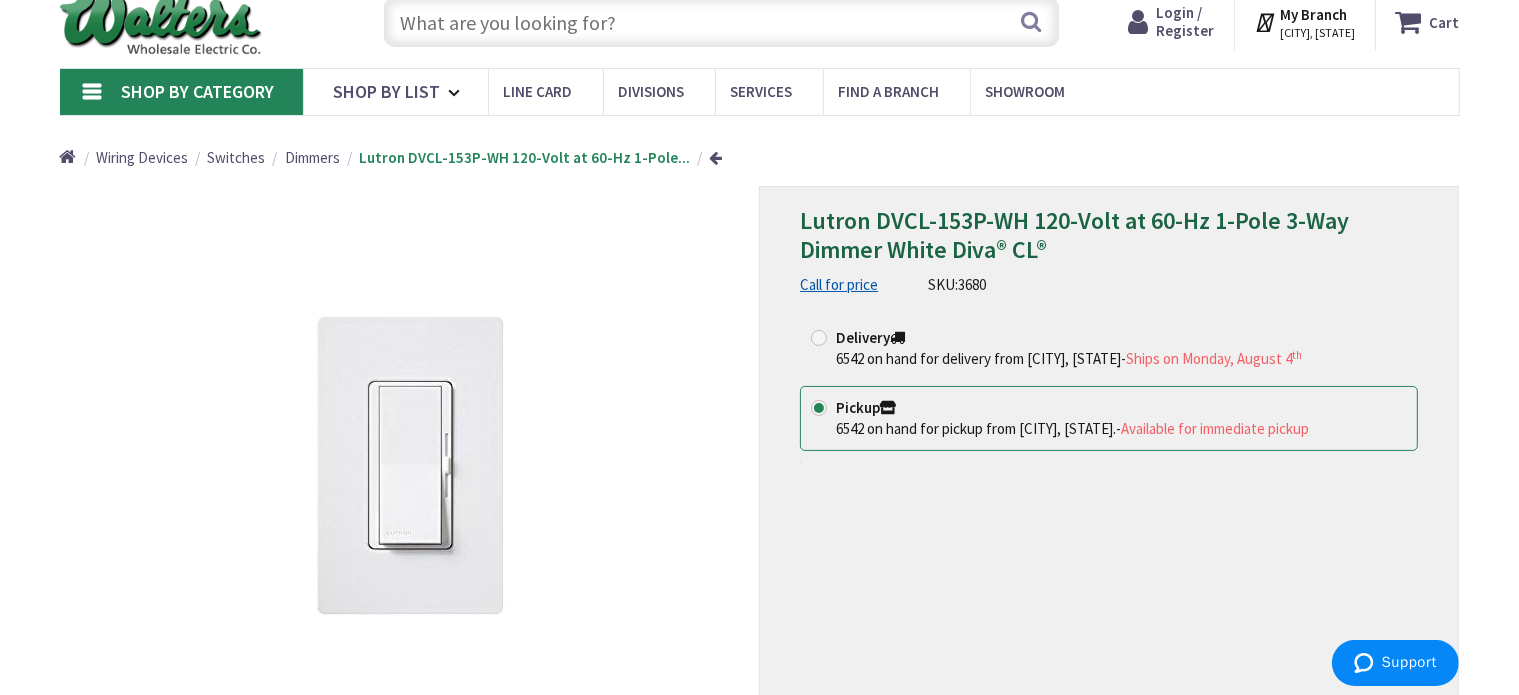 scroll, scrollTop: 100, scrollLeft: 0, axis: vertical 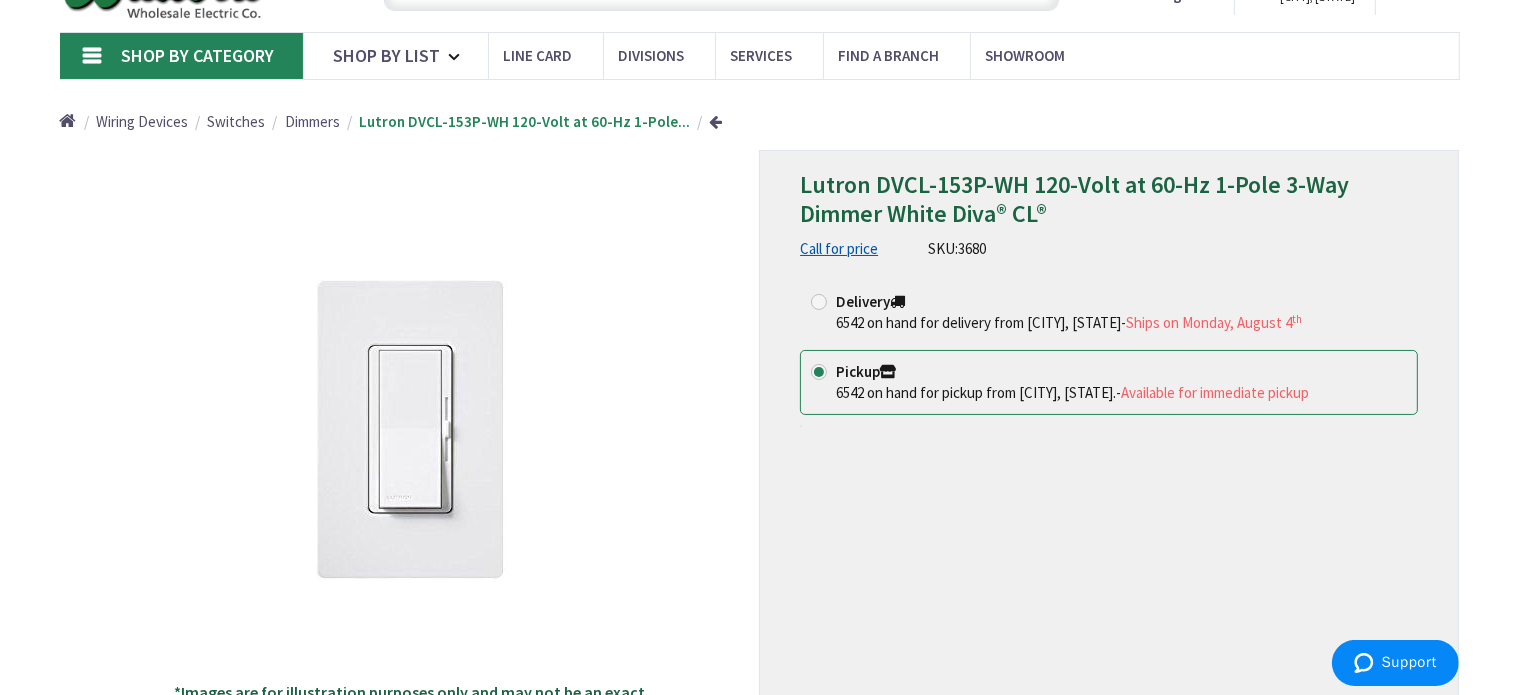 drag, startPoint x: 1256, startPoint y: 463, endPoint x: 1241, endPoint y: 459, distance: 15.524175 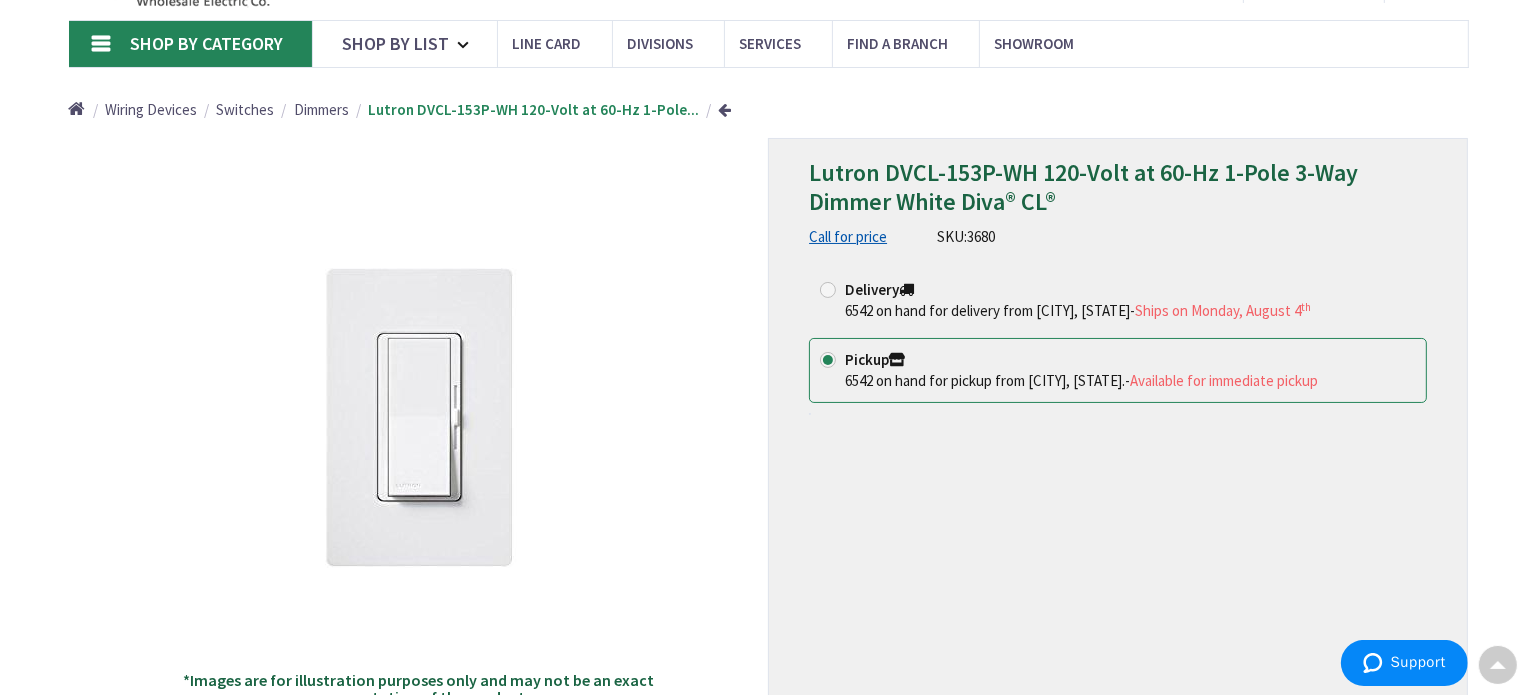 scroll, scrollTop: 0, scrollLeft: 0, axis: both 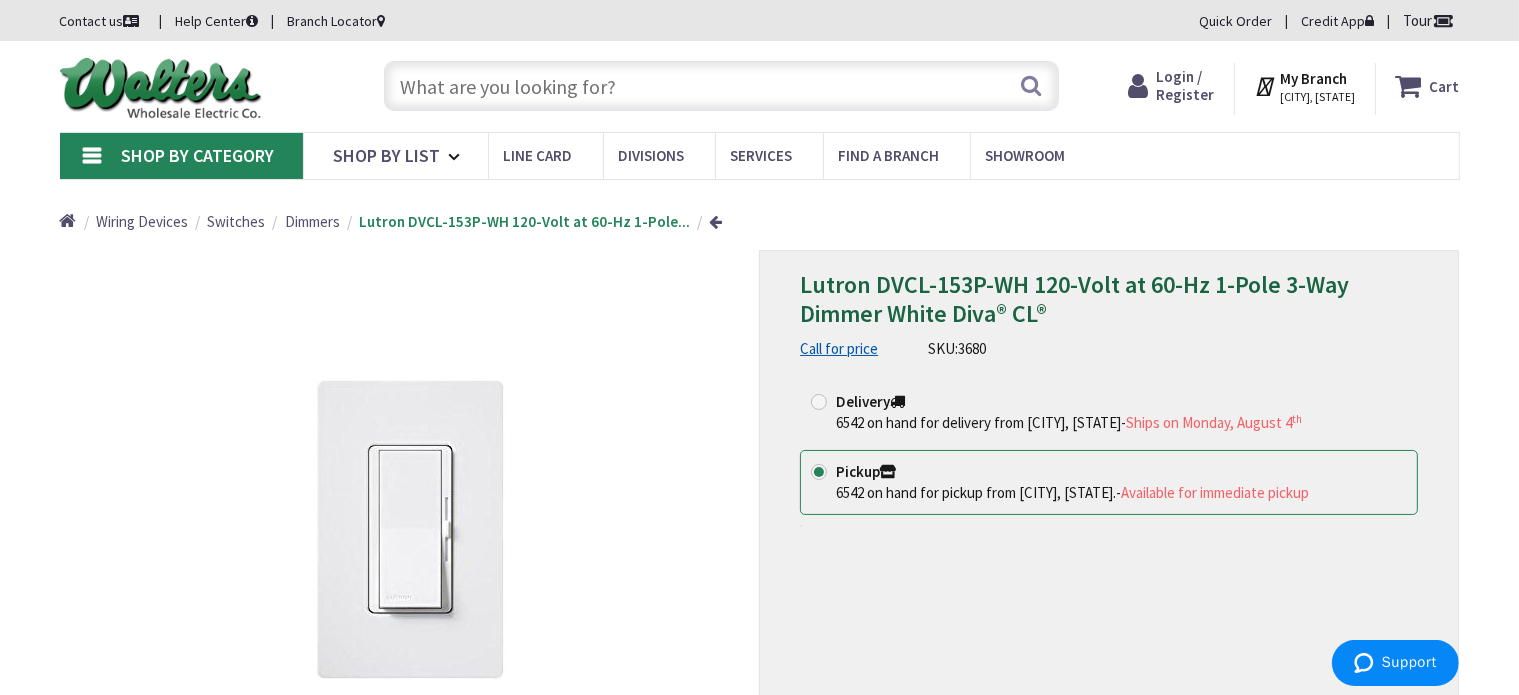 click on "My Branch" at bounding box center (1313, 78) 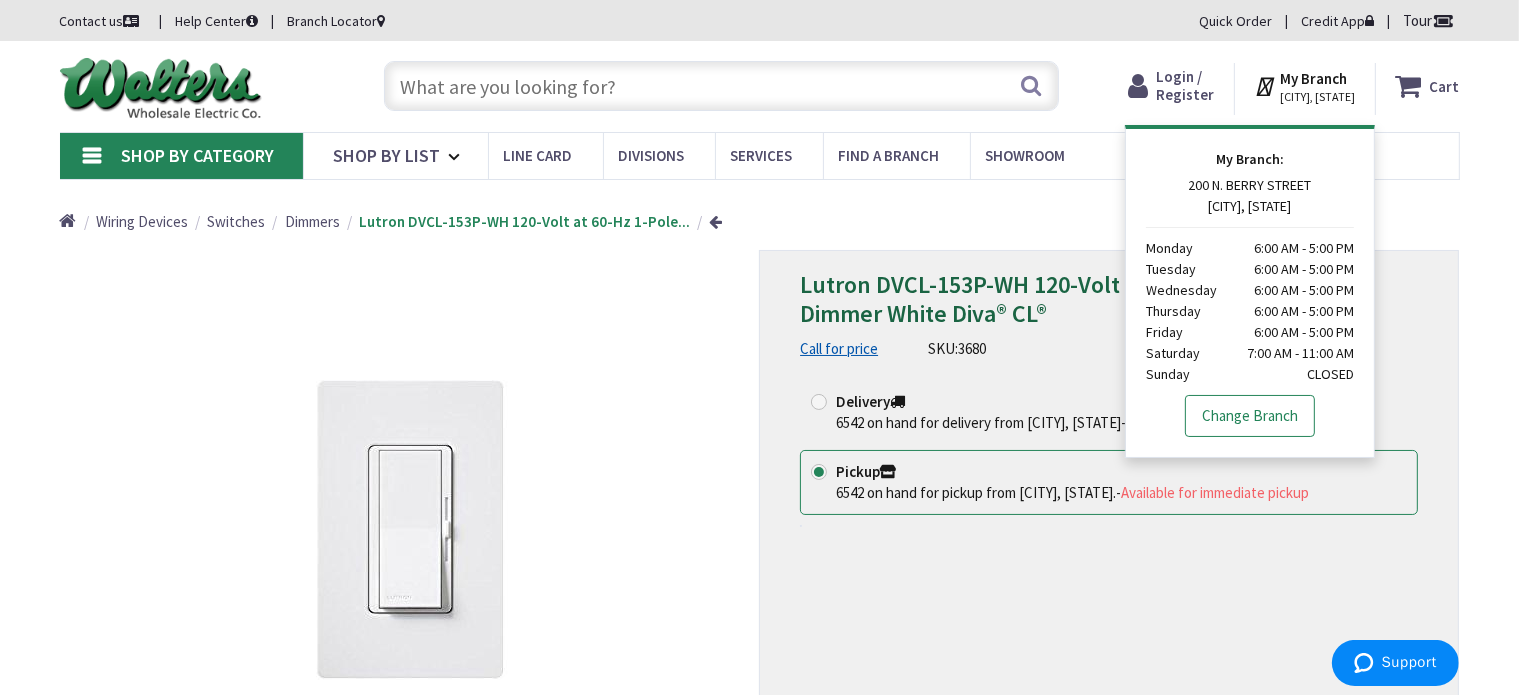 click on "Change Branch" at bounding box center [1250, 416] 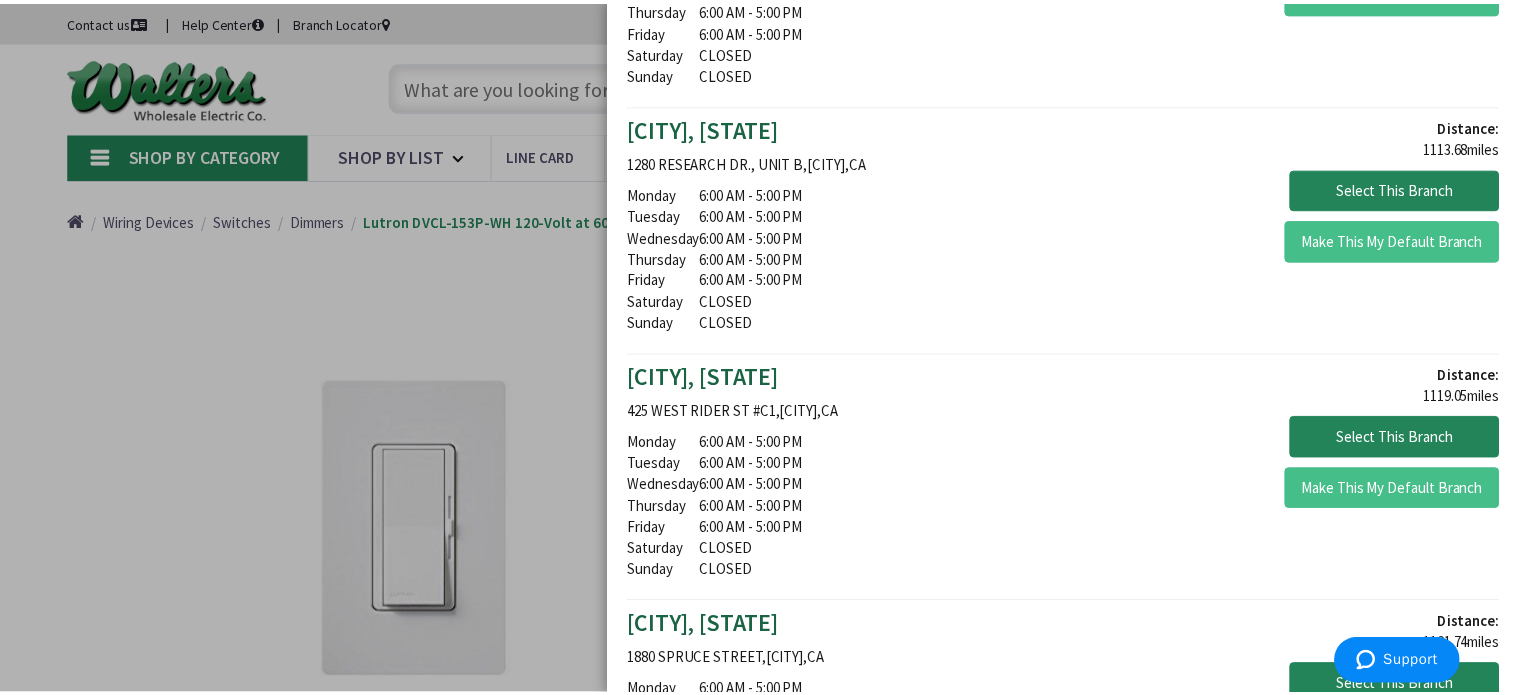 scroll, scrollTop: 1400, scrollLeft: 0, axis: vertical 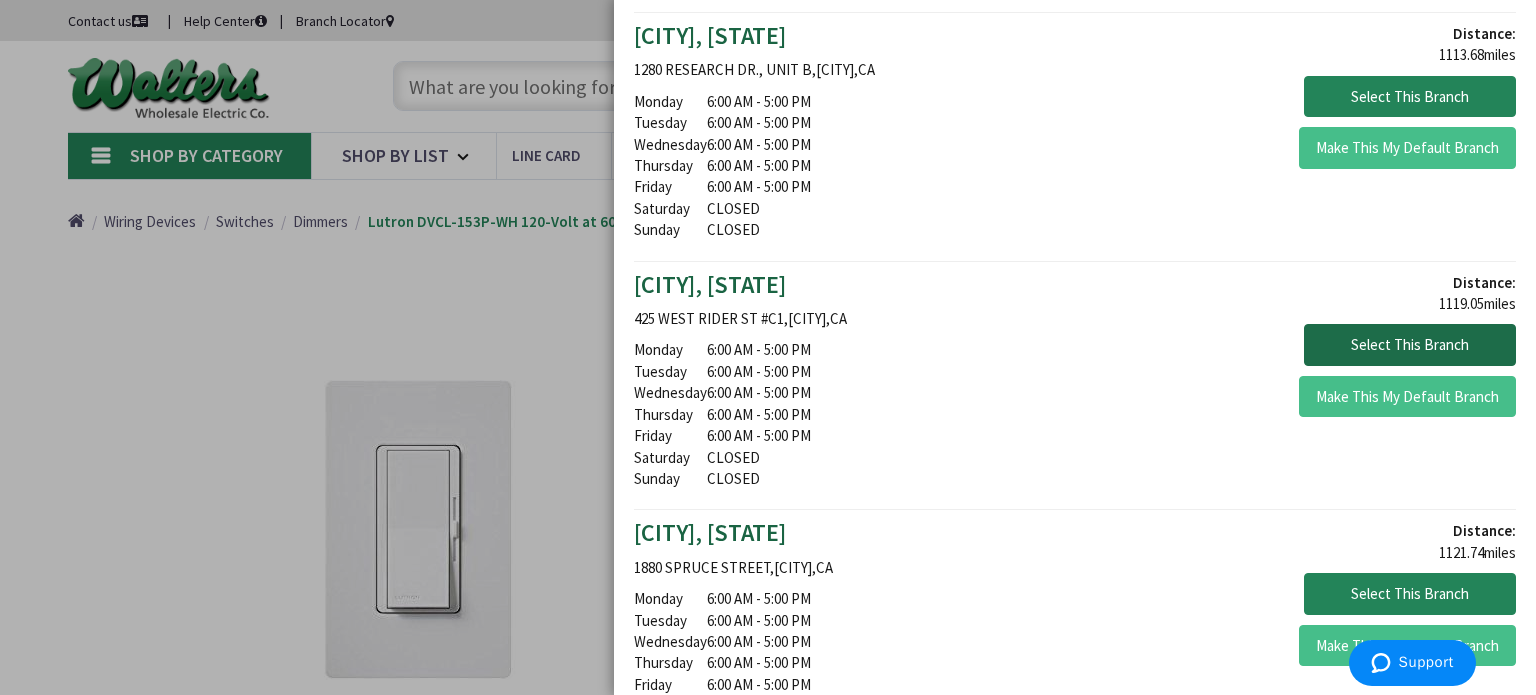 click on "Select This Branch" at bounding box center (1410, 345) 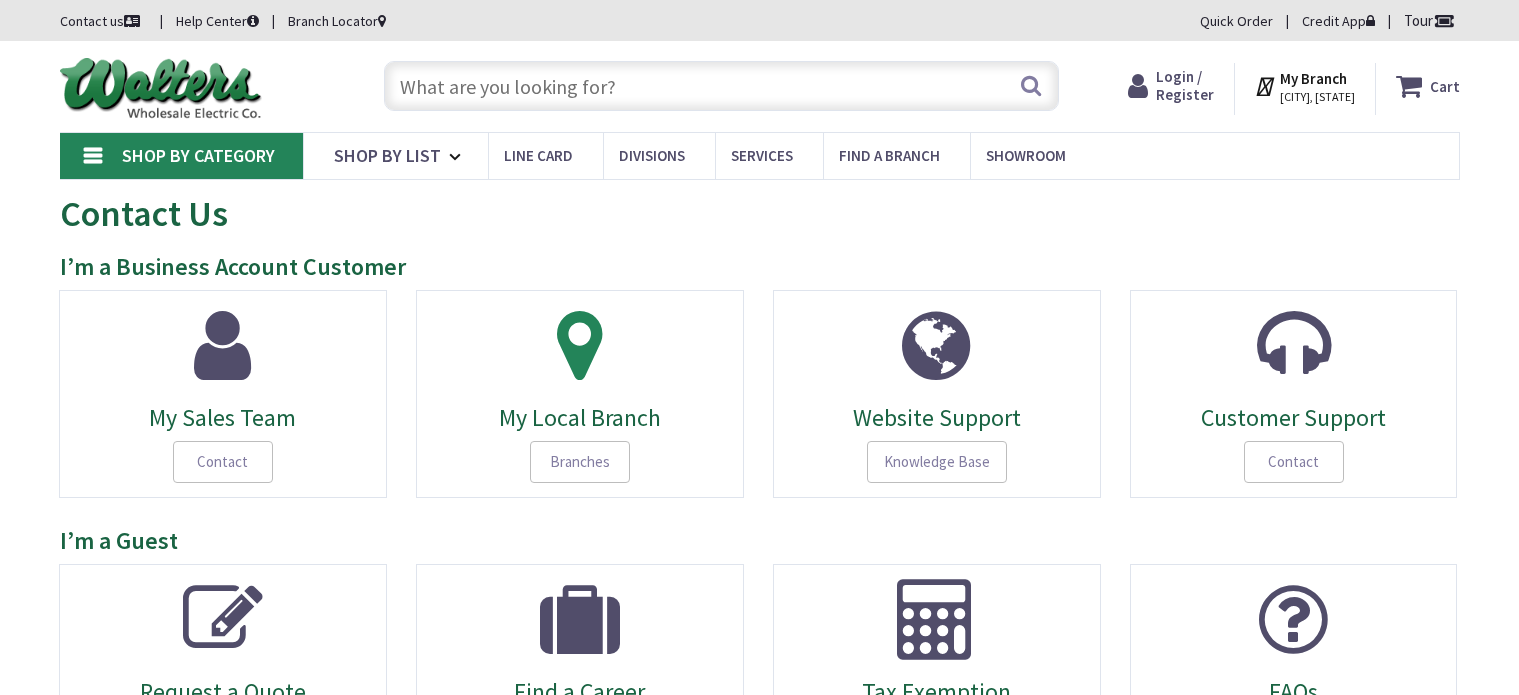 scroll, scrollTop: 0, scrollLeft: 0, axis: both 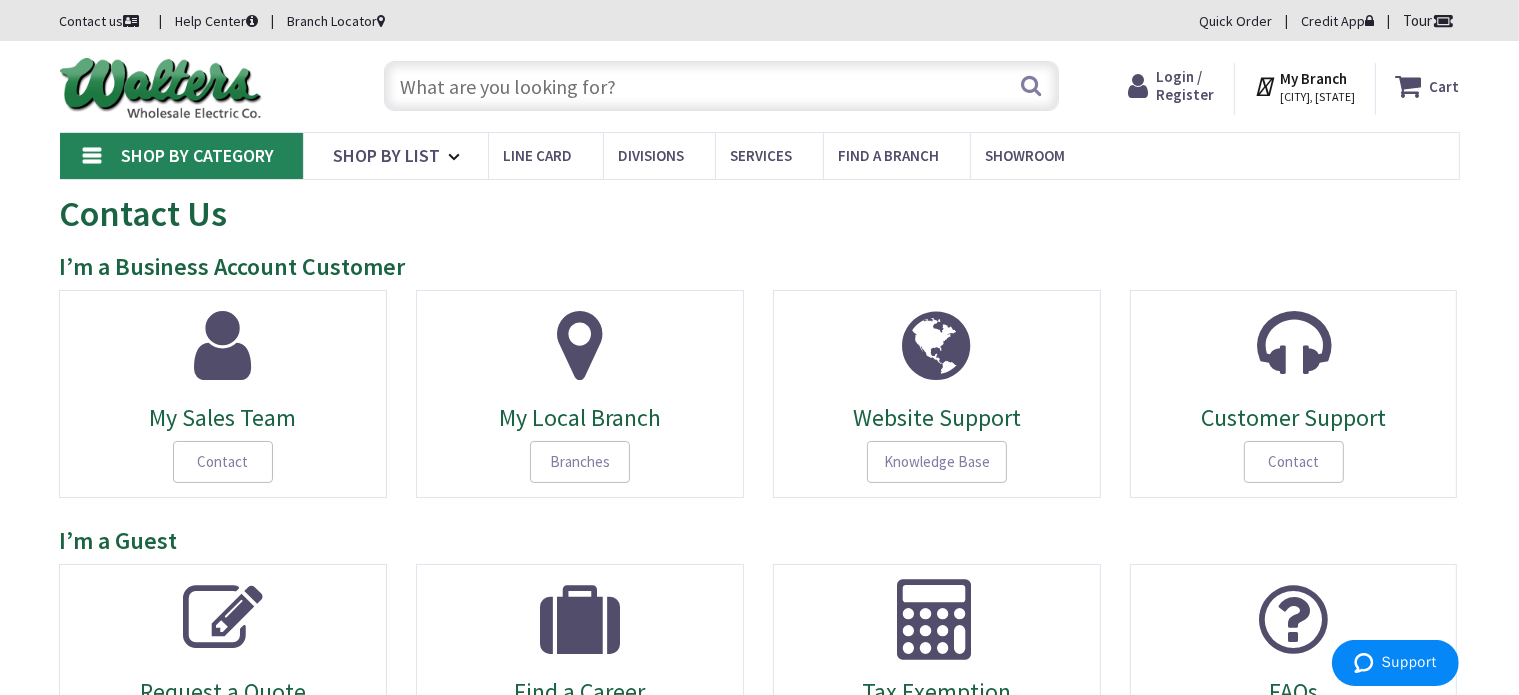 click at bounding box center [721, 86] 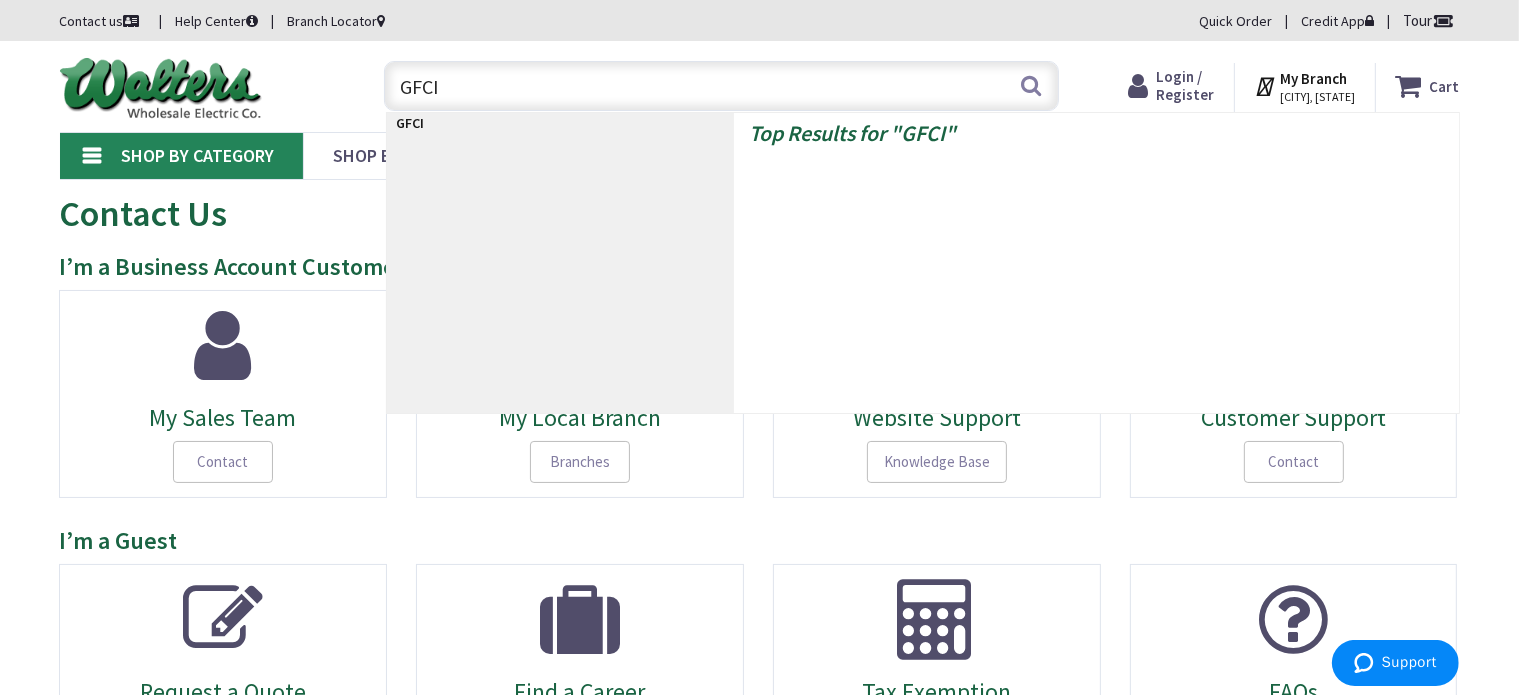 type on "GFCI" 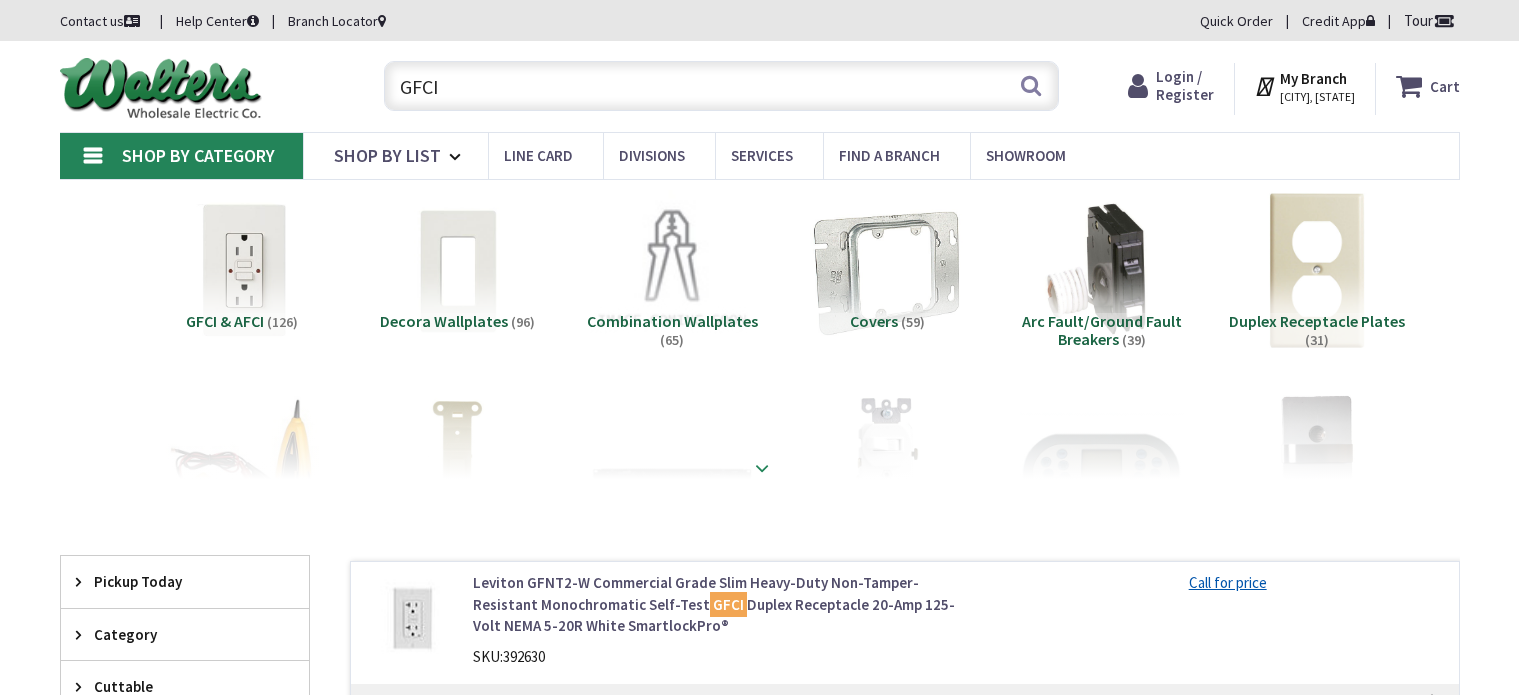 scroll, scrollTop: 0, scrollLeft: 0, axis: both 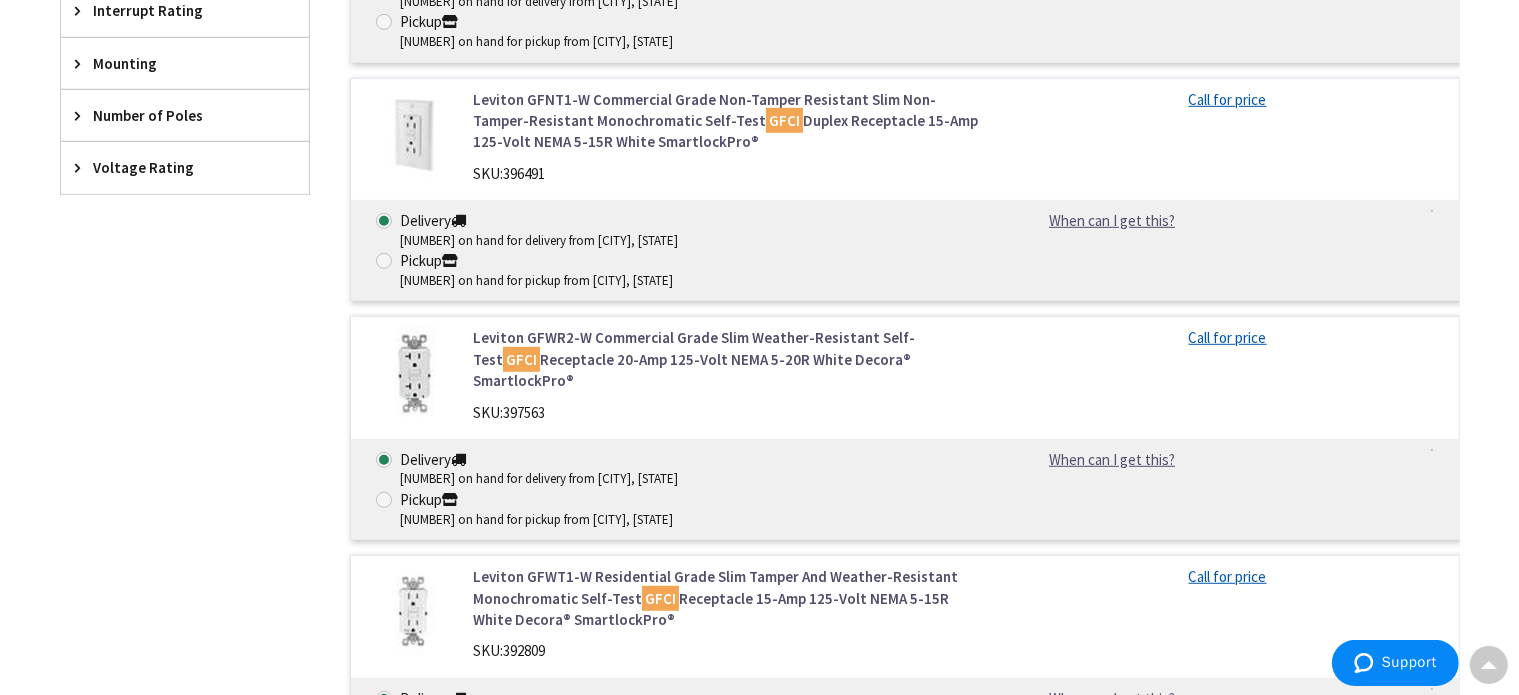 click on "SKU:  392809" at bounding box center [727, 650] 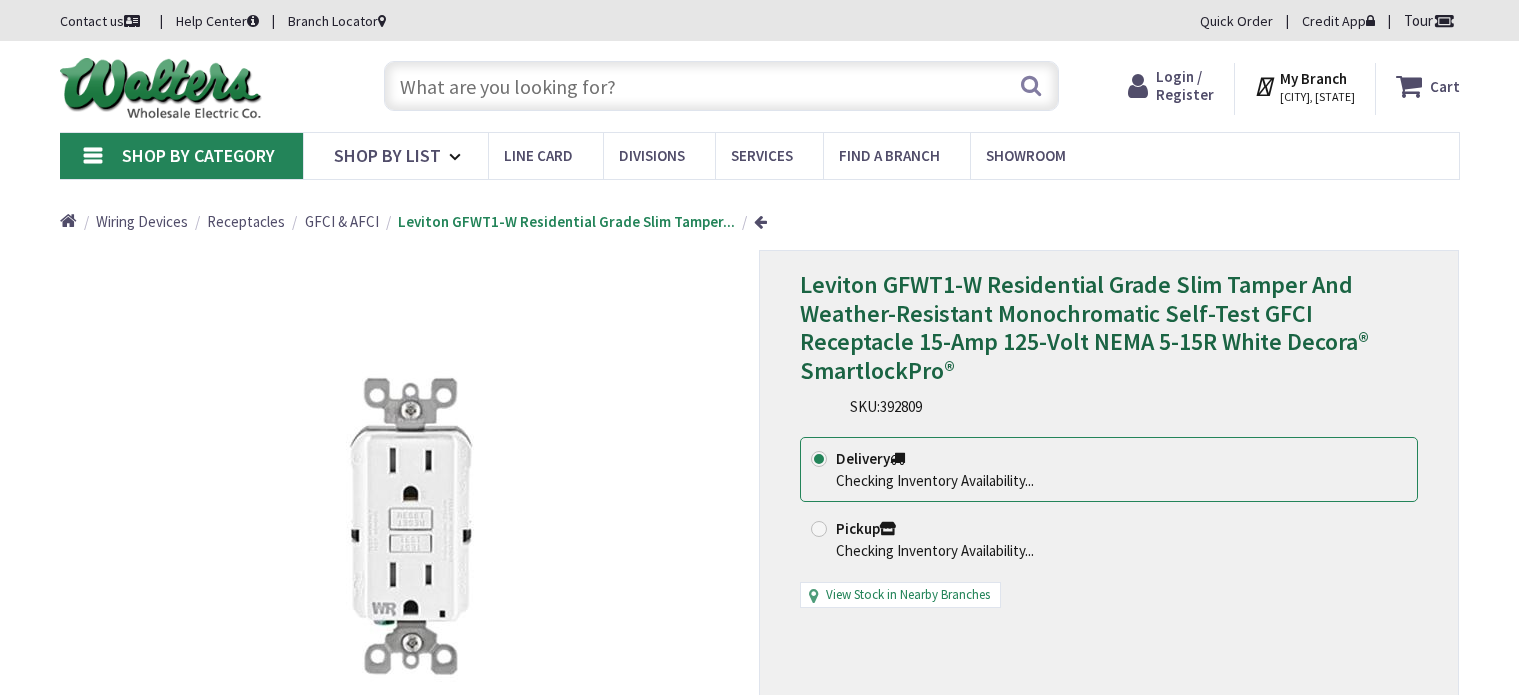 scroll, scrollTop: 0, scrollLeft: 0, axis: both 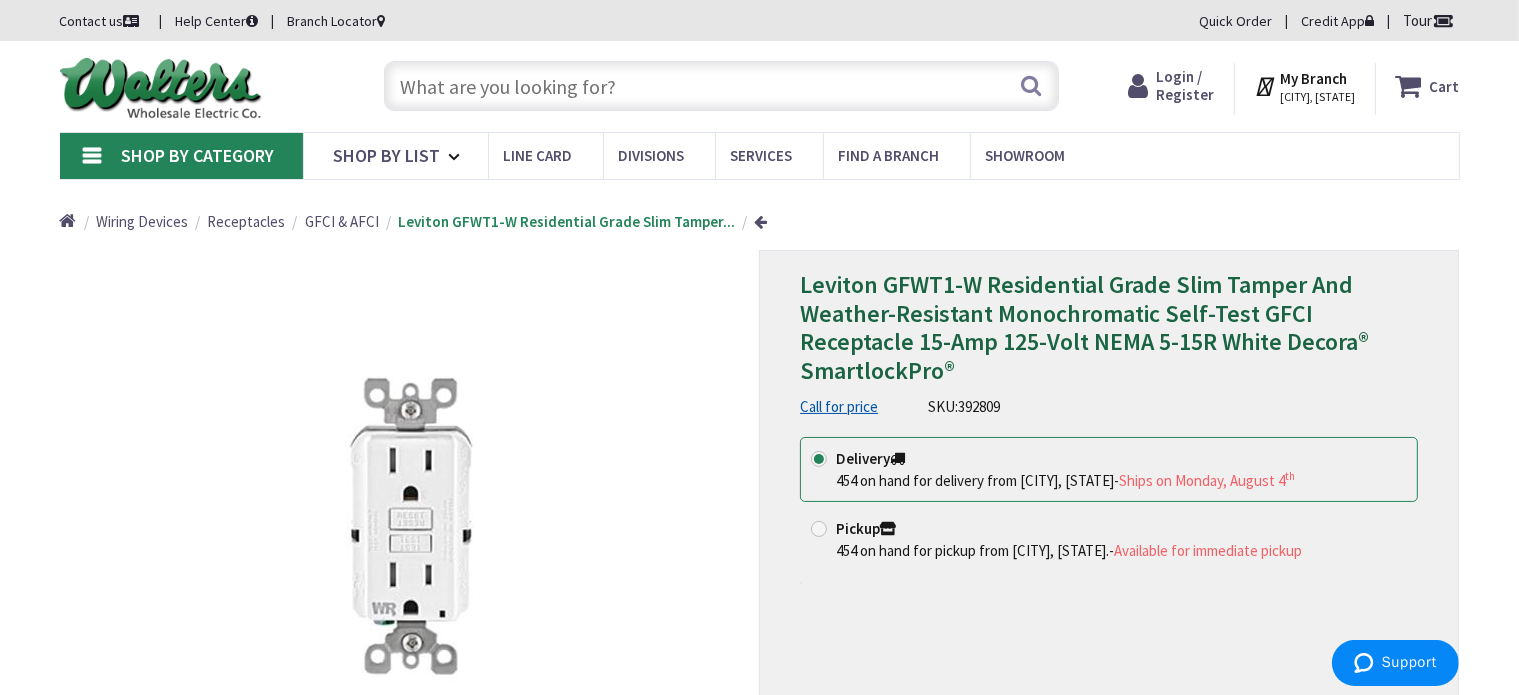 click on "My Branch" at bounding box center [1313, 78] 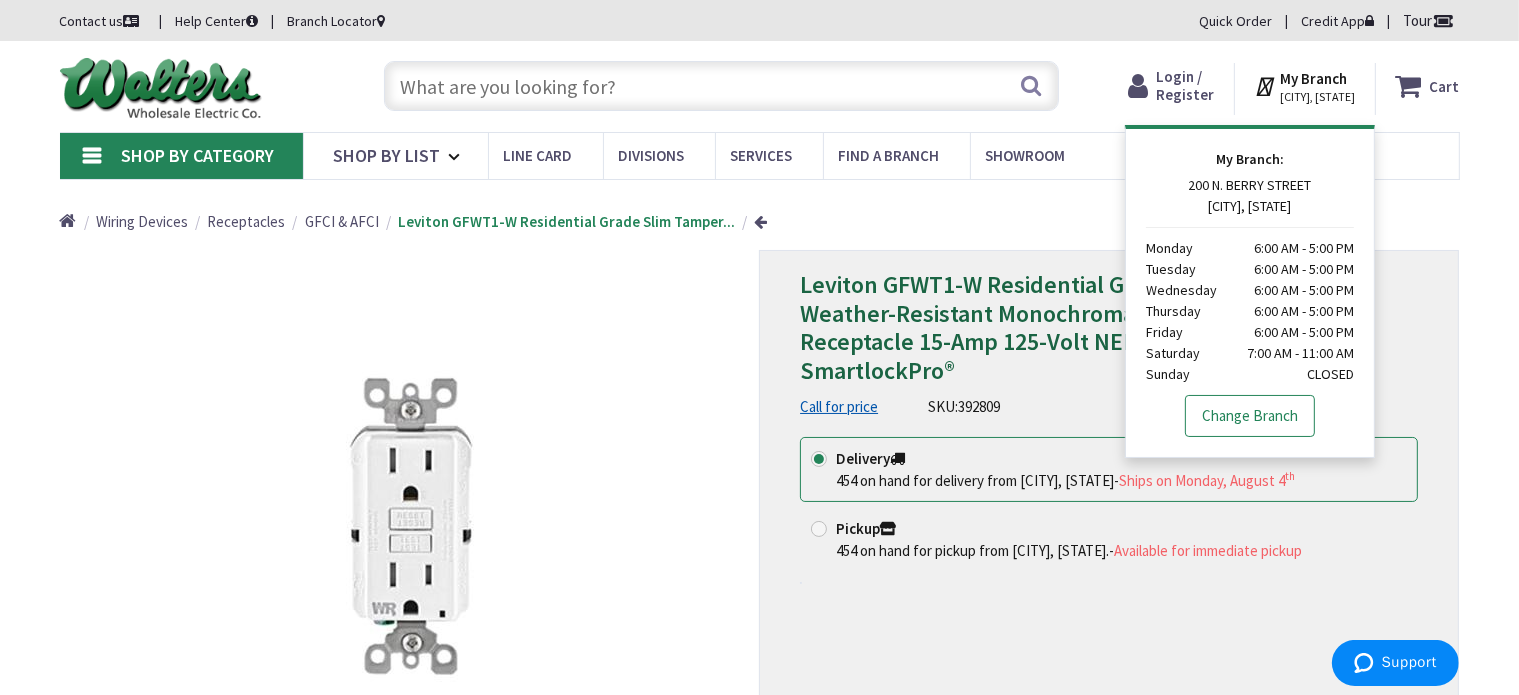 click on "Change Branch" at bounding box center (1250, 416) 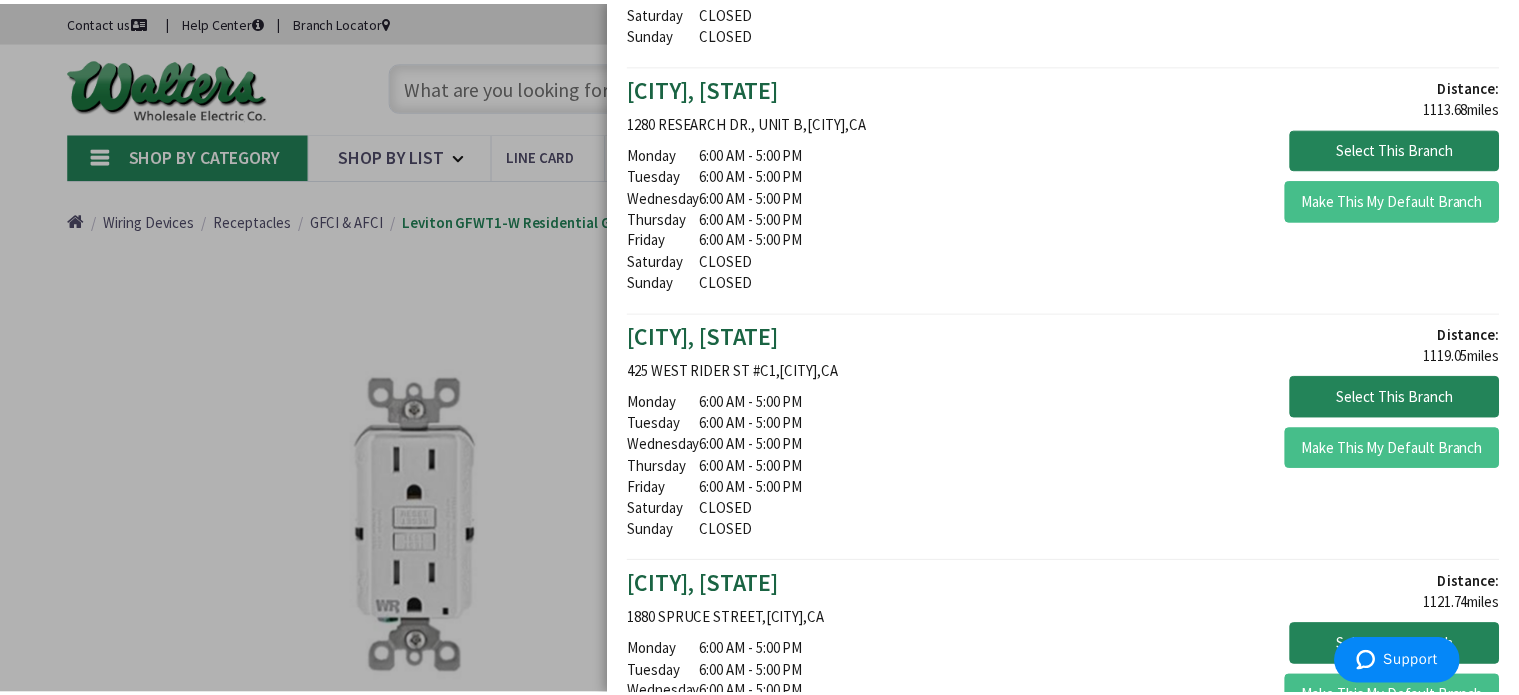 scroll, scrollTop: 1500, scrollLeft: 0, axis: vertical 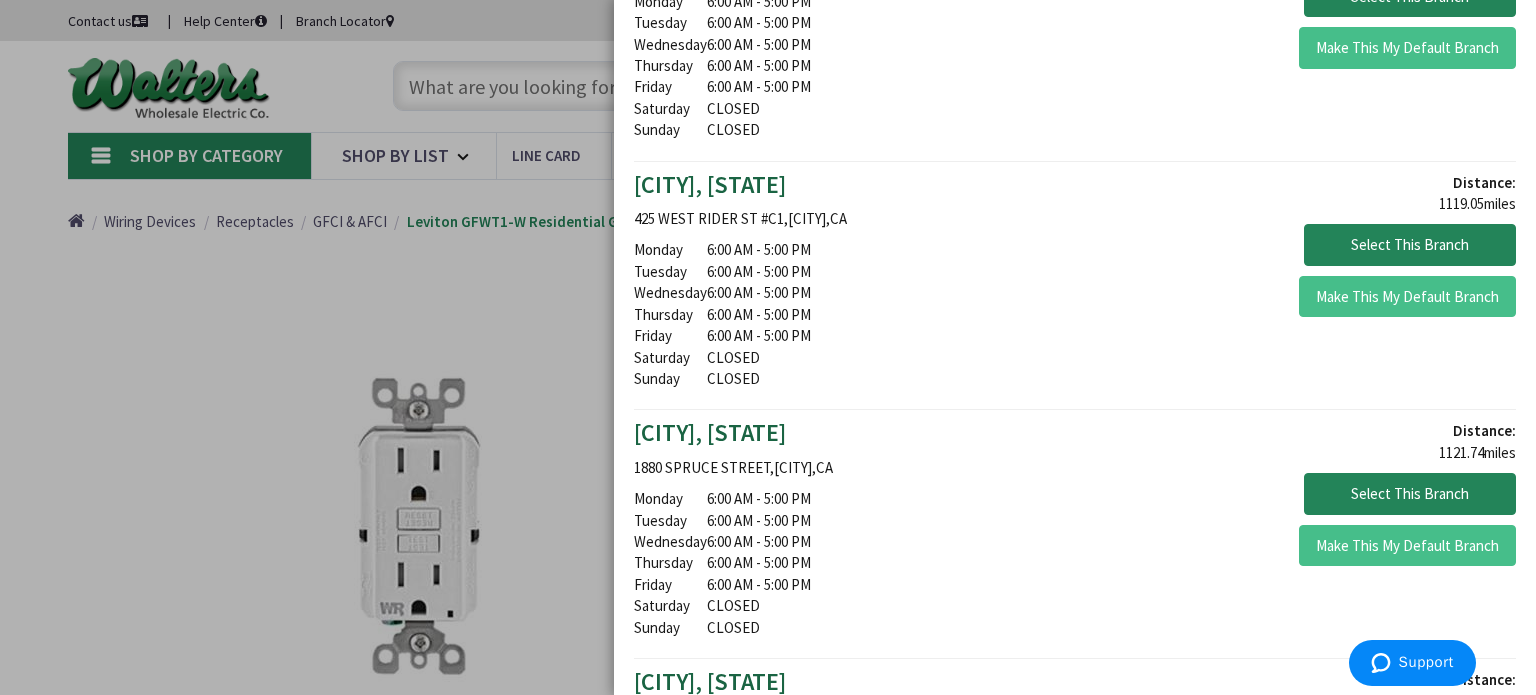 drag, startPoint x: 529, startPoint y: 247, endPoint x: 547, endPoint y: 150, distance: 98.65597 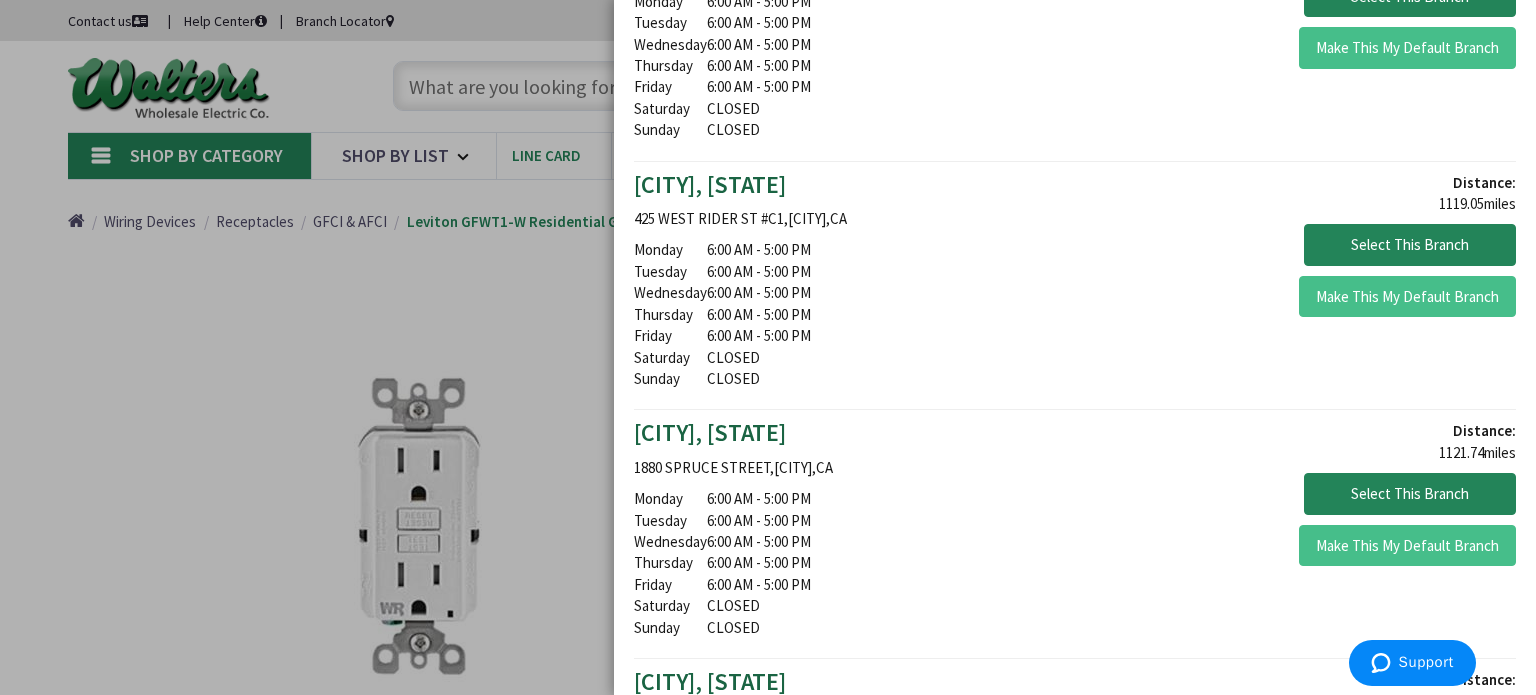 click at bounding box center (768, 347) 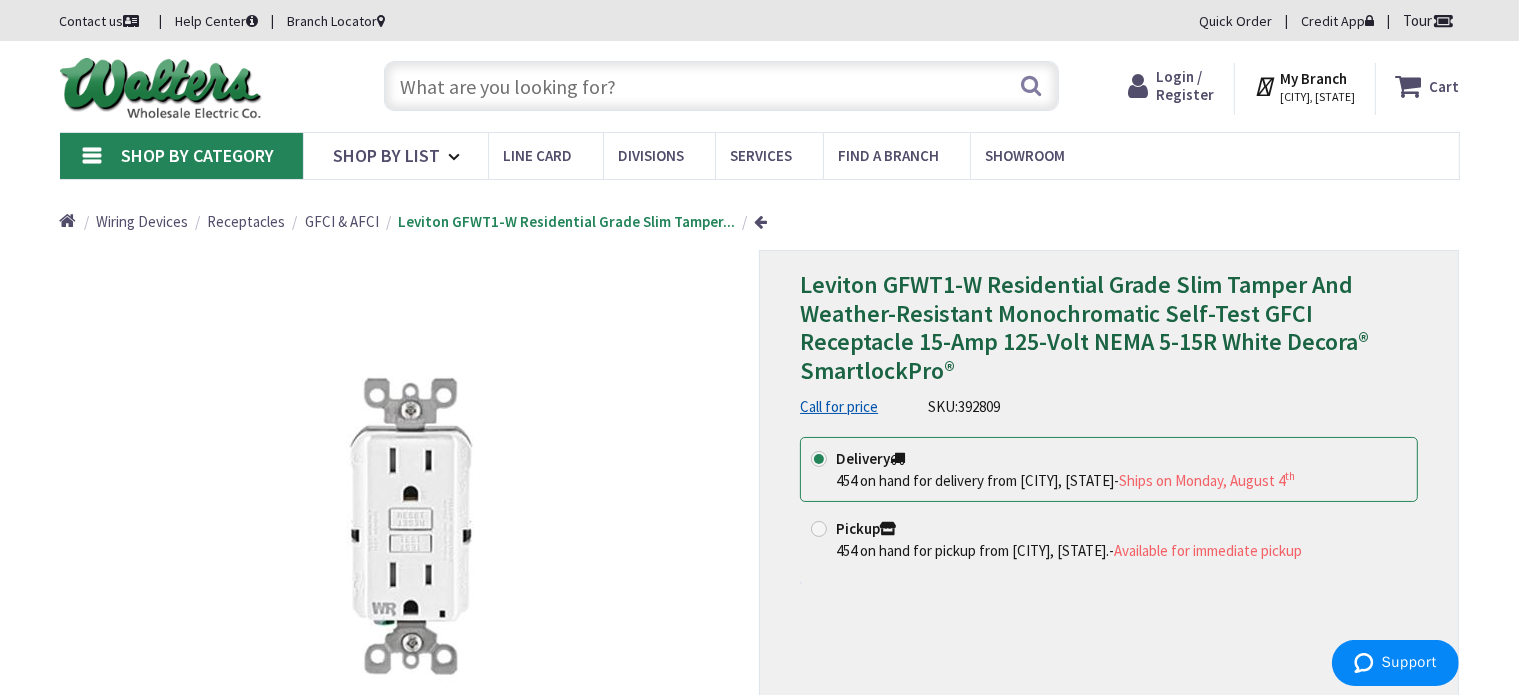 click at bounding box center [721, 86] 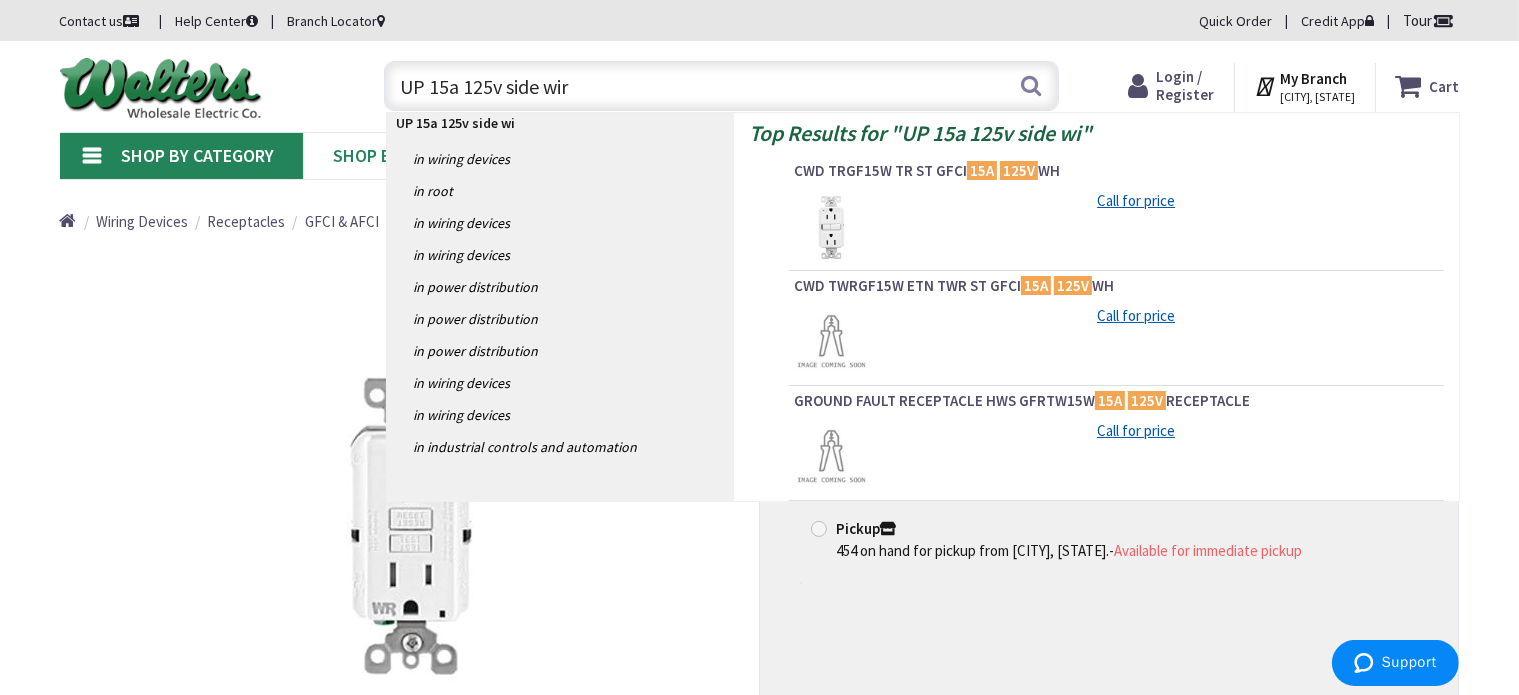 type on "UP 15a 125v side wire" 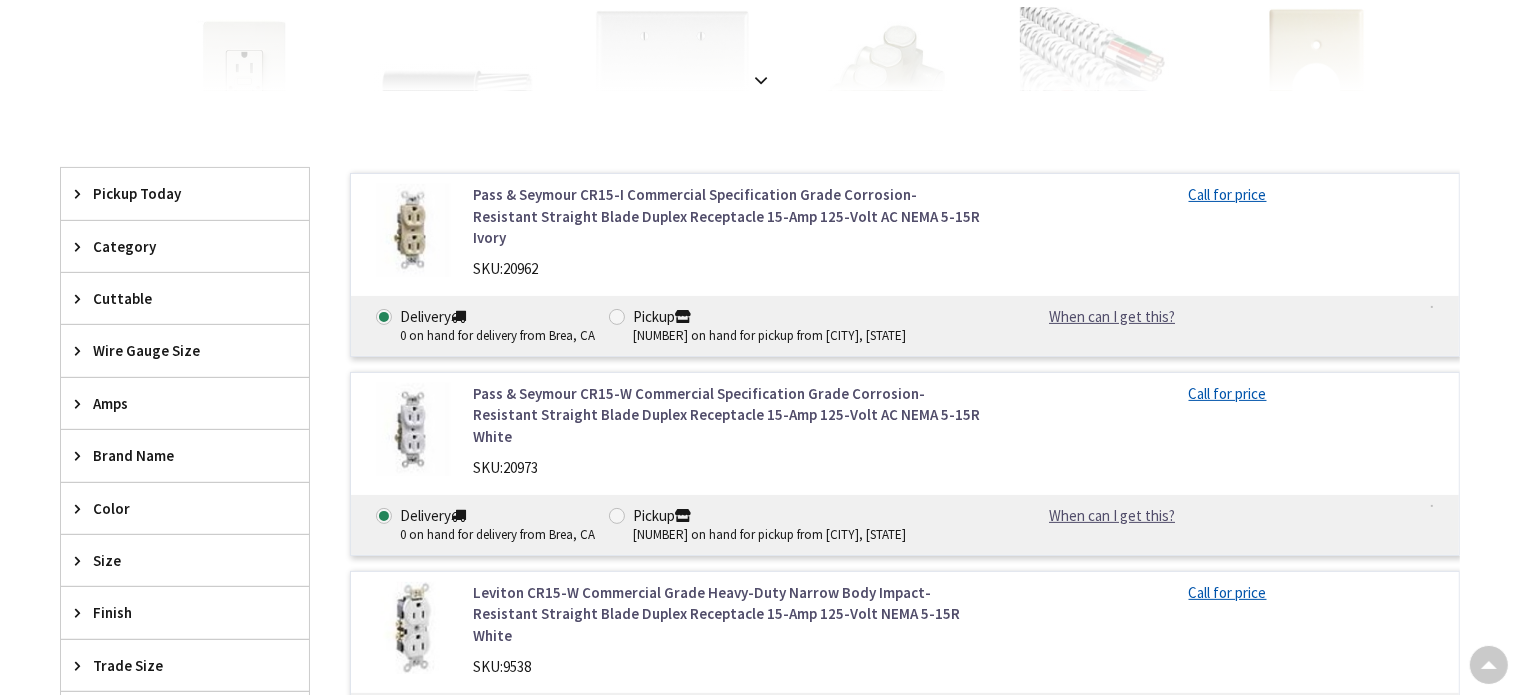 scroll, scrollTop: 400, scrollLeft: 0, axis: vertical 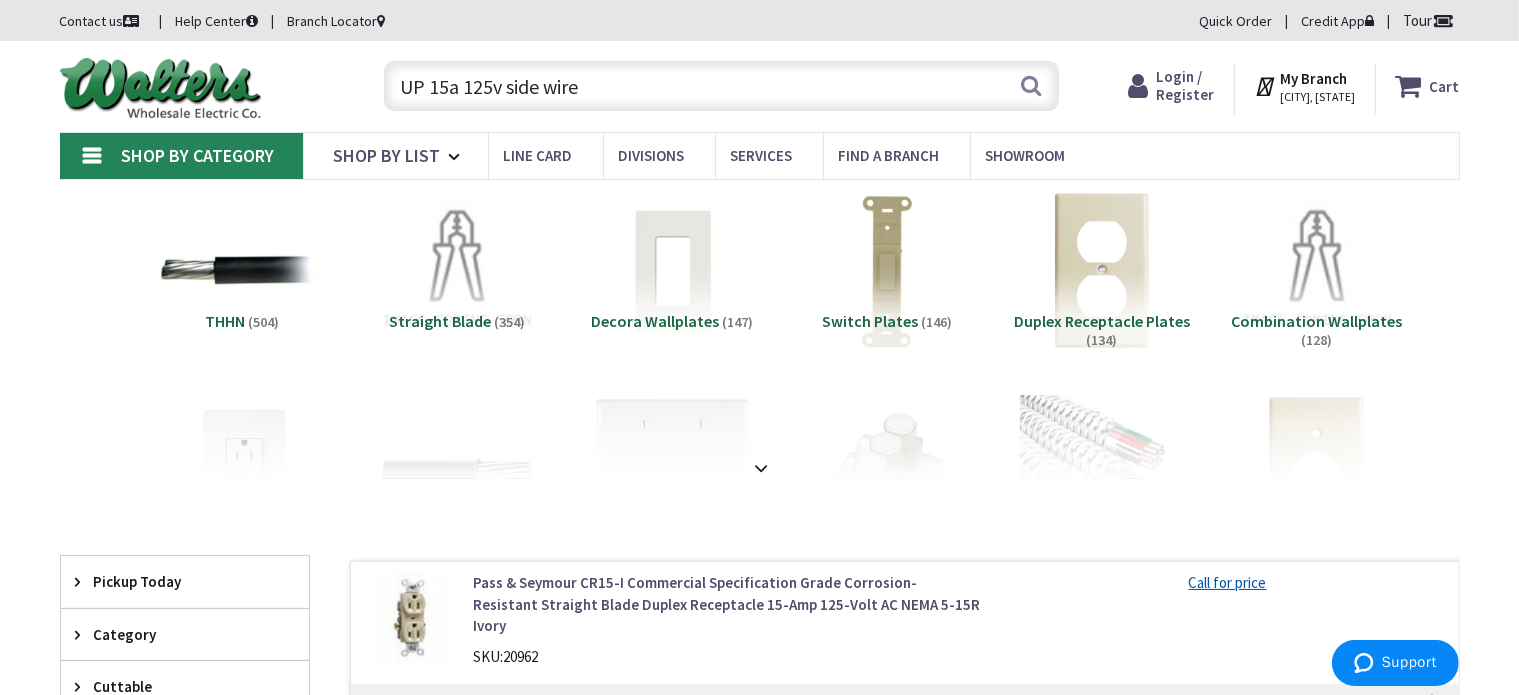 drag, startPoint x: 657, startPoint y: 89, endPoint x: 304, endPoint y: 88, distance: 353.0014 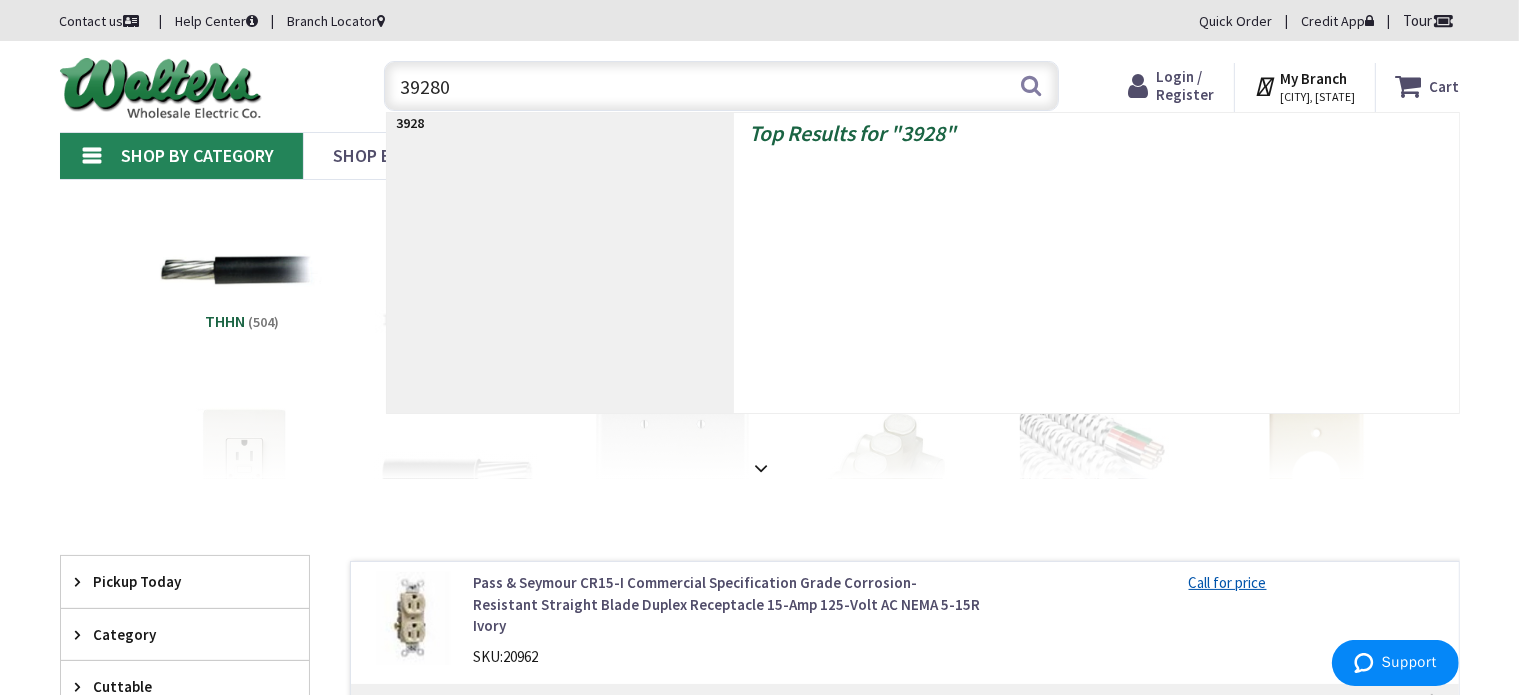 type on "392809" 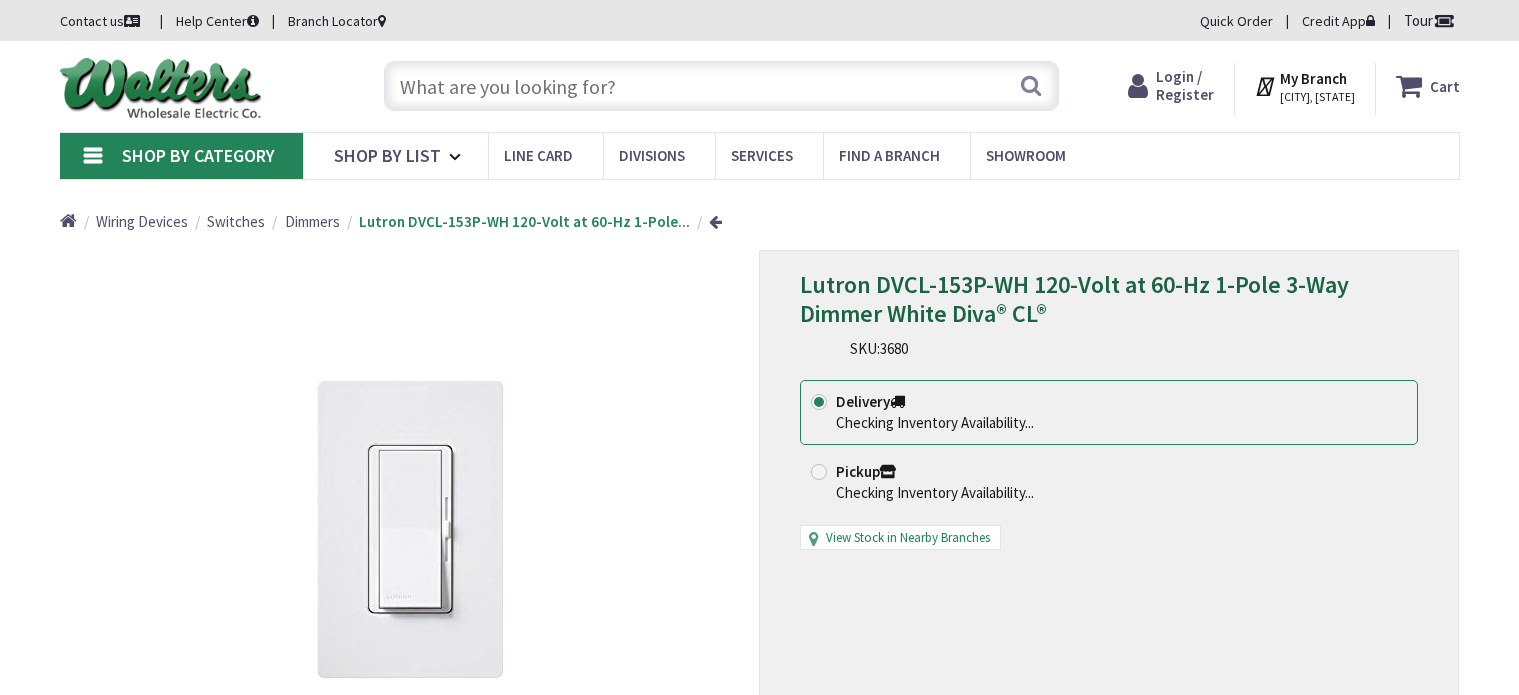 scroll, scrollTop: 0, scrollLeft: 0, axis: both 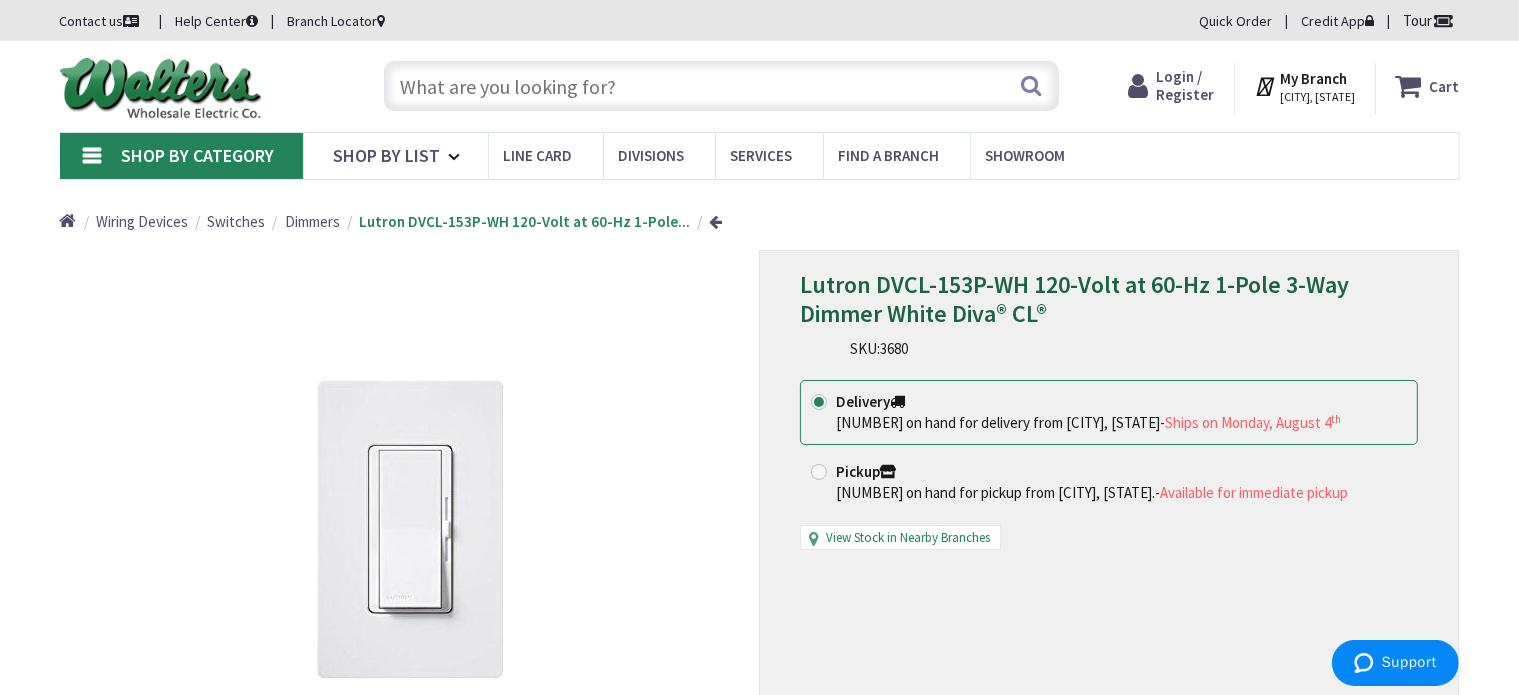 click on "Contact us" at bounding box center (102, 21) 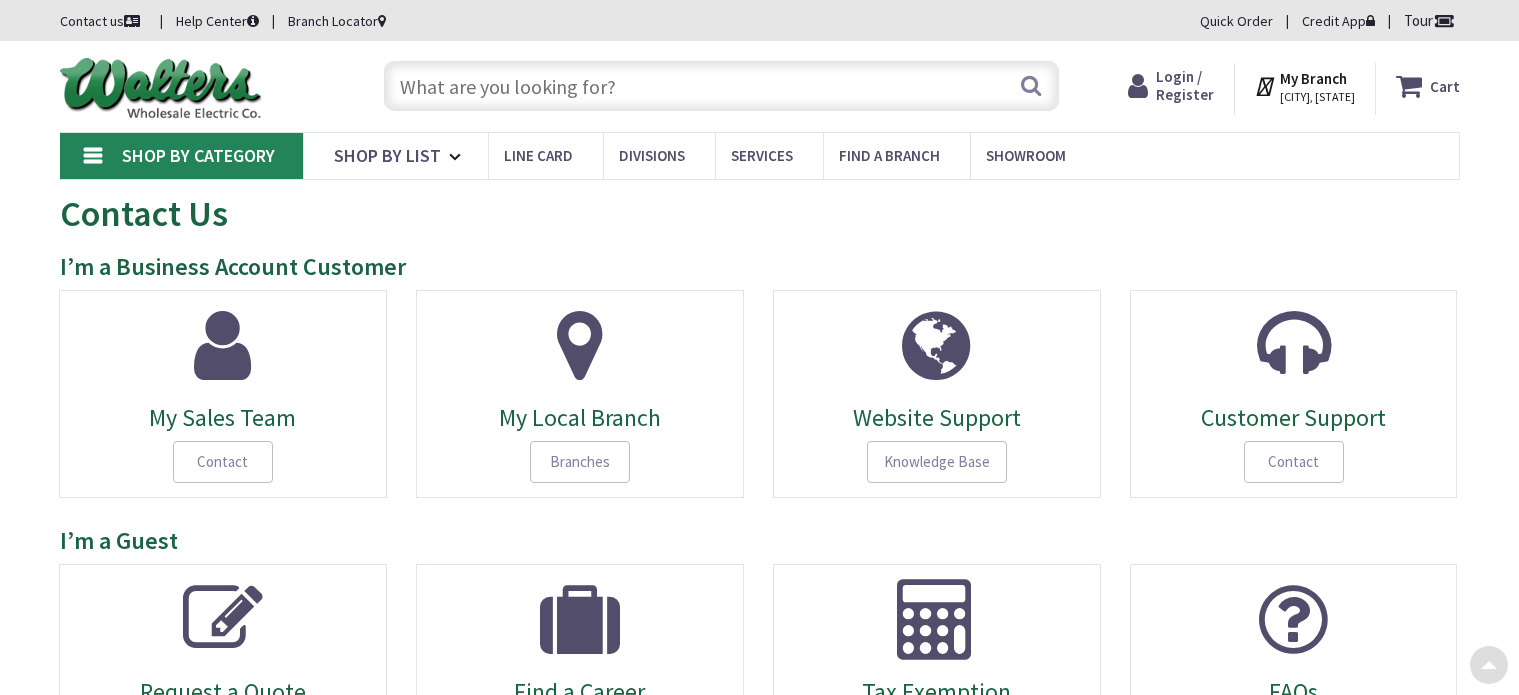 scroll, scrollTop: 400, scrollLeft: 0, axis: vertical 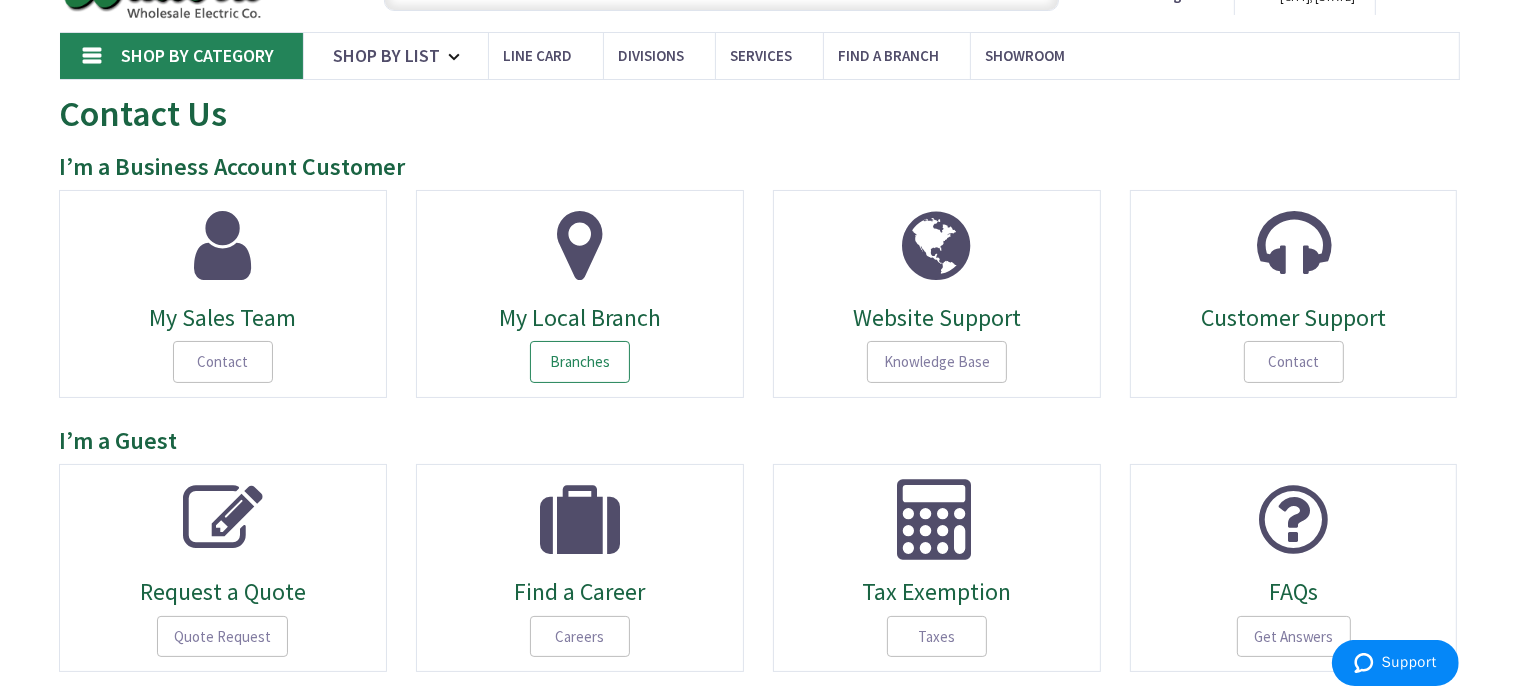 click on "Branches" at bounding box center [580, 362] 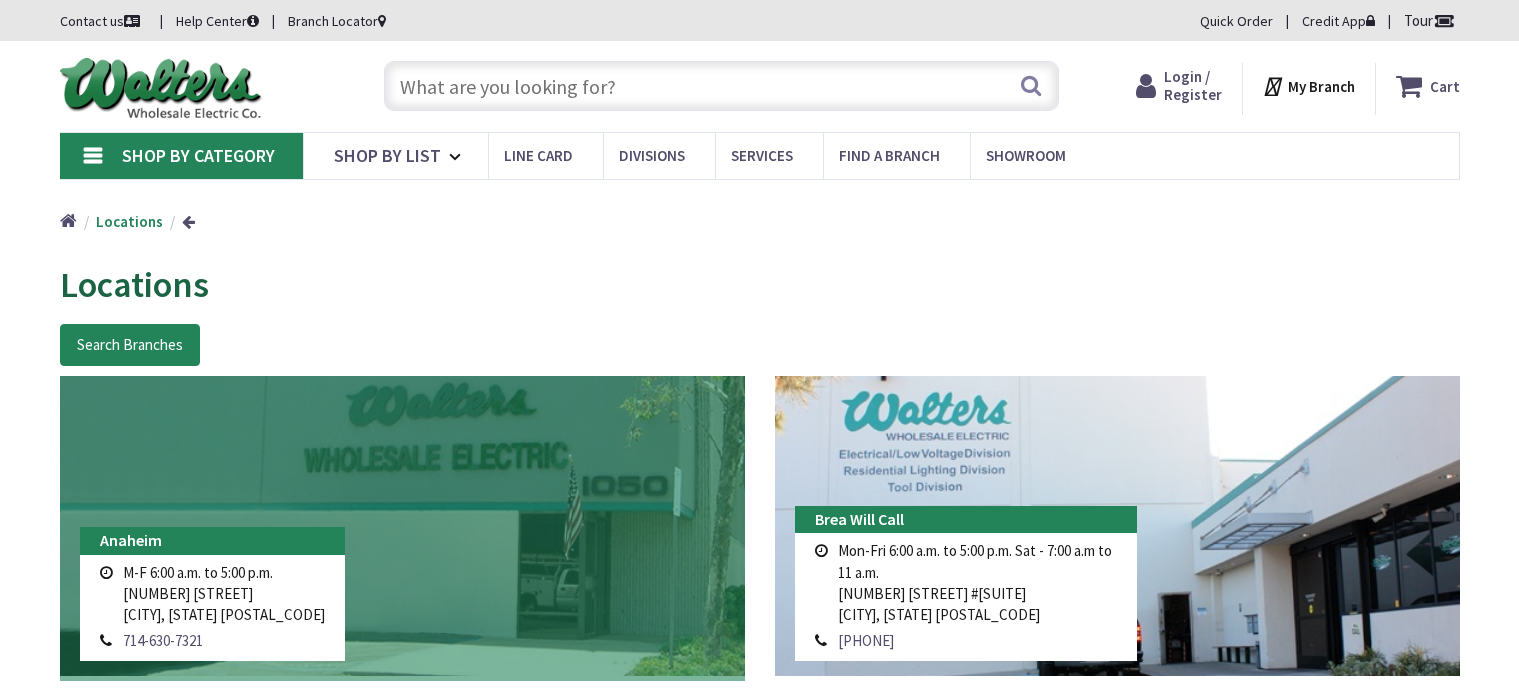scroll, scrollTop: 0, scrollLeft: 0, axis: both 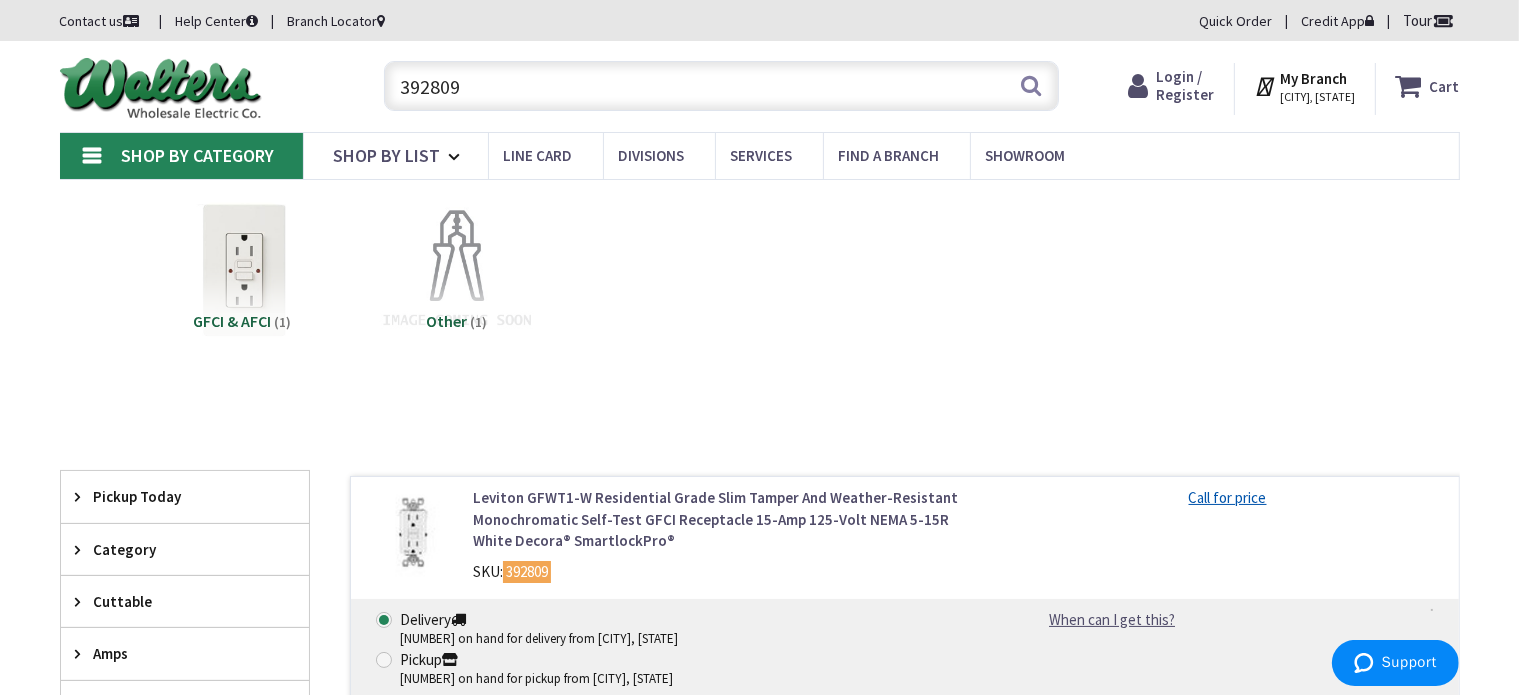 drag, startPoint x: 501, startPoint y: 79, endPoint x: 236, endPoint y: 36, distance: 268.466 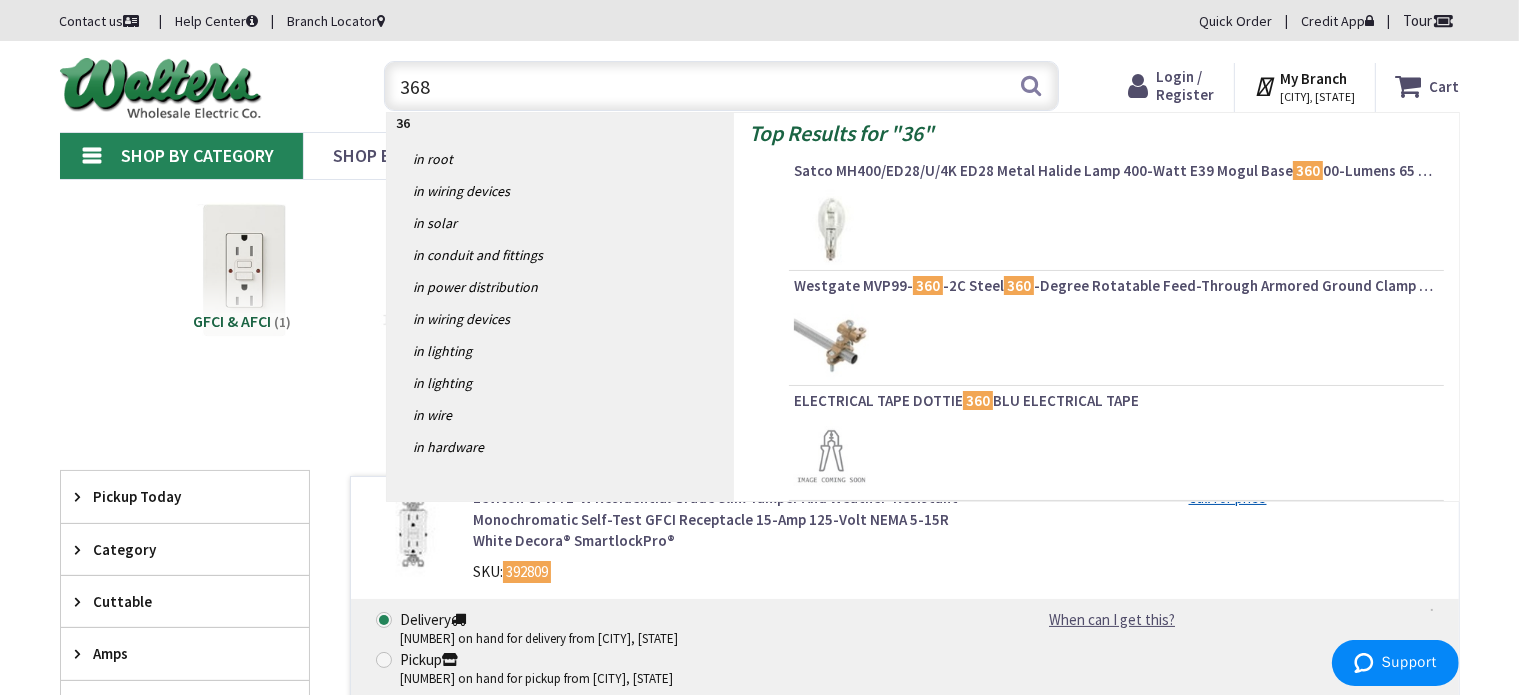type on "3680" 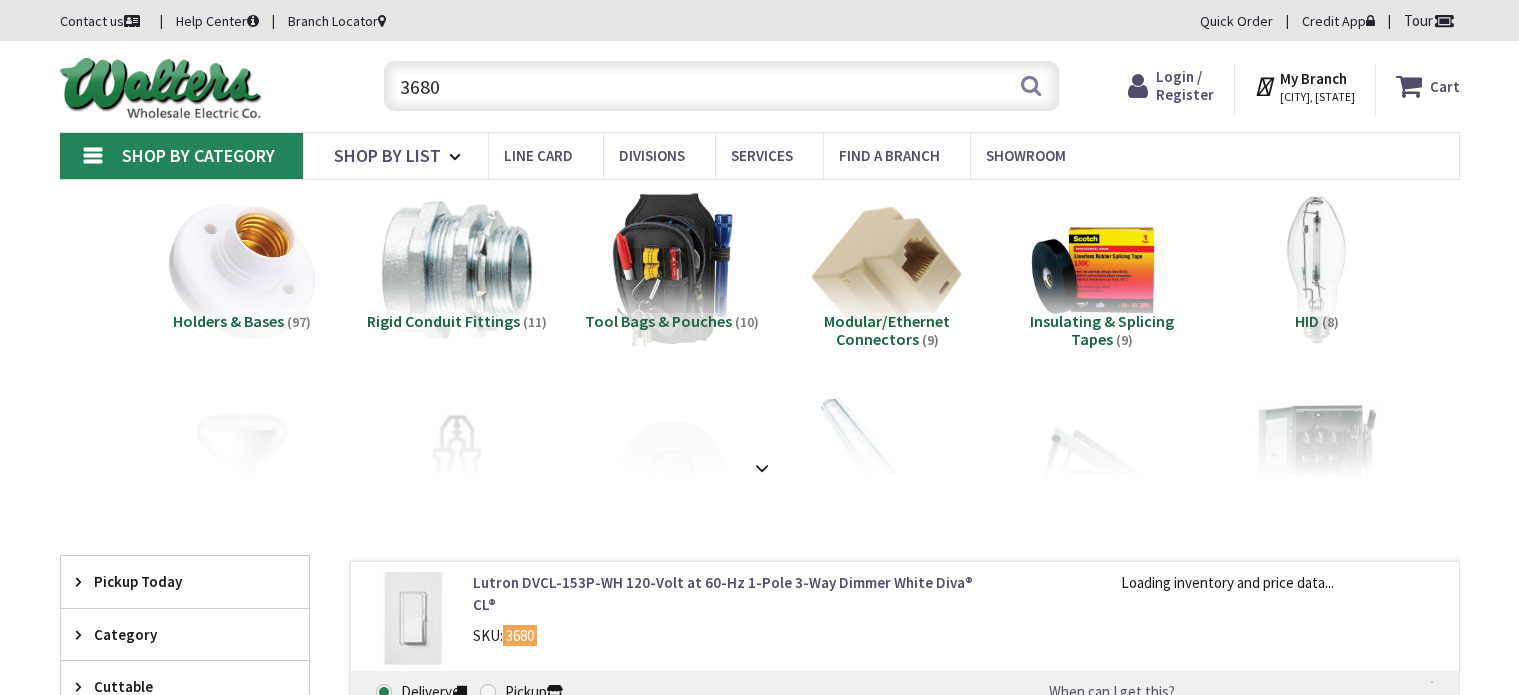 scroll, scrollTop: 0, scrollLeft: 0, axis: both 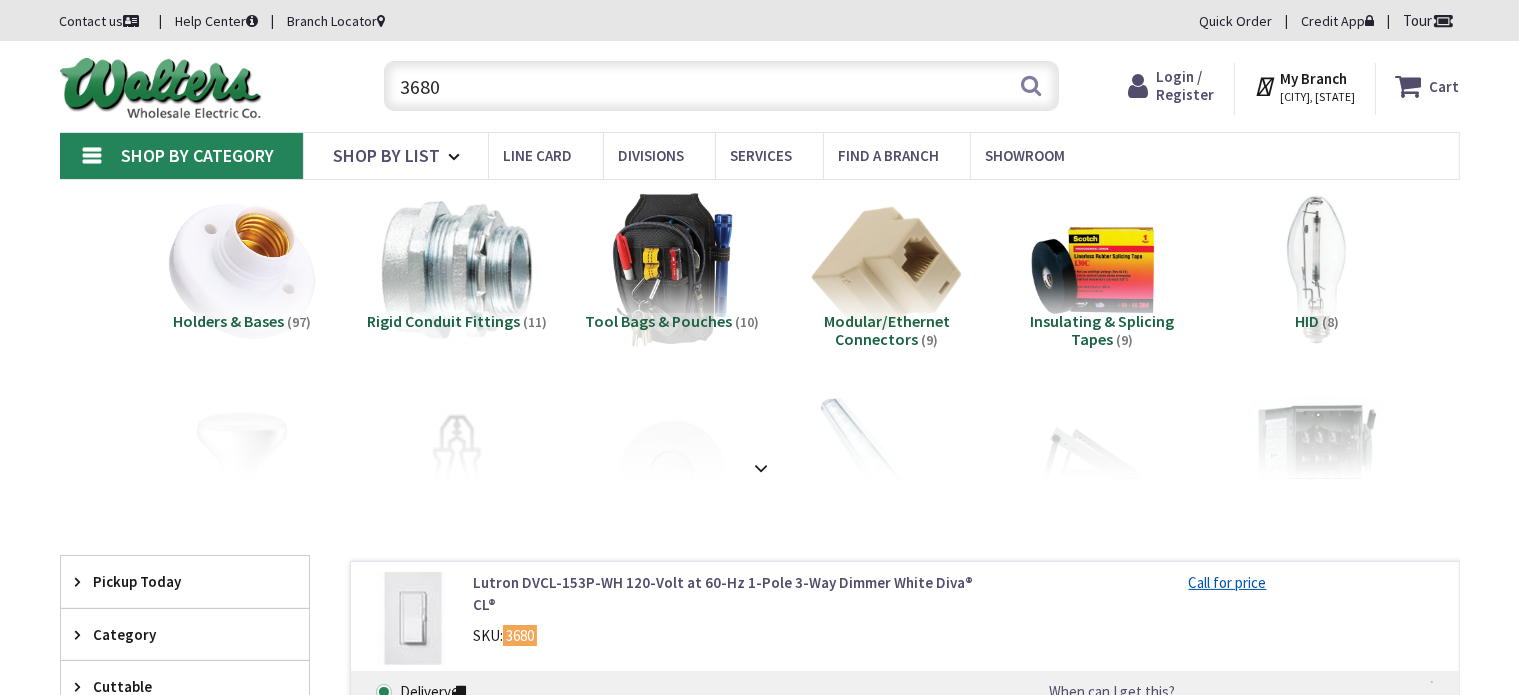 drag, startPoint x: 485, startPoint y: 96, endPoint x: 298, endPoint y: 71, distance: 188.66373 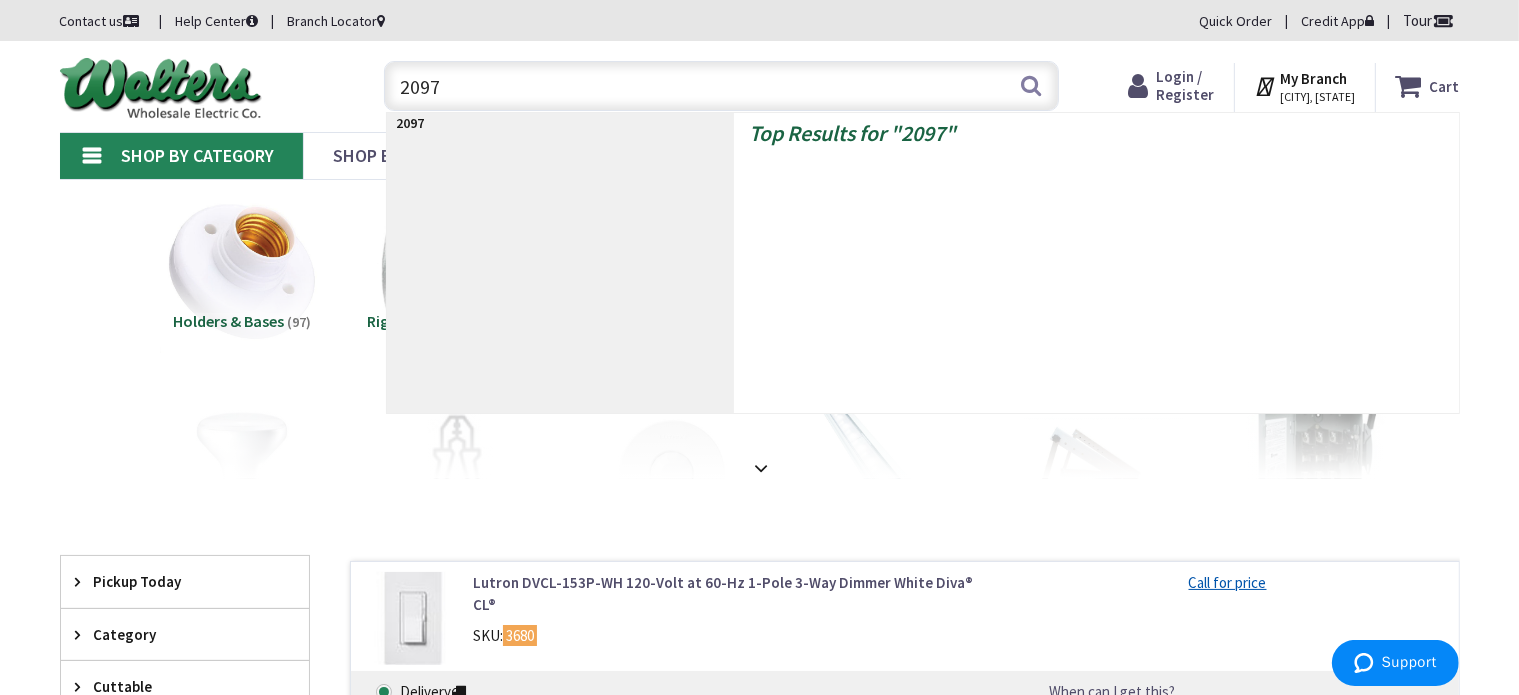 type on "20973" 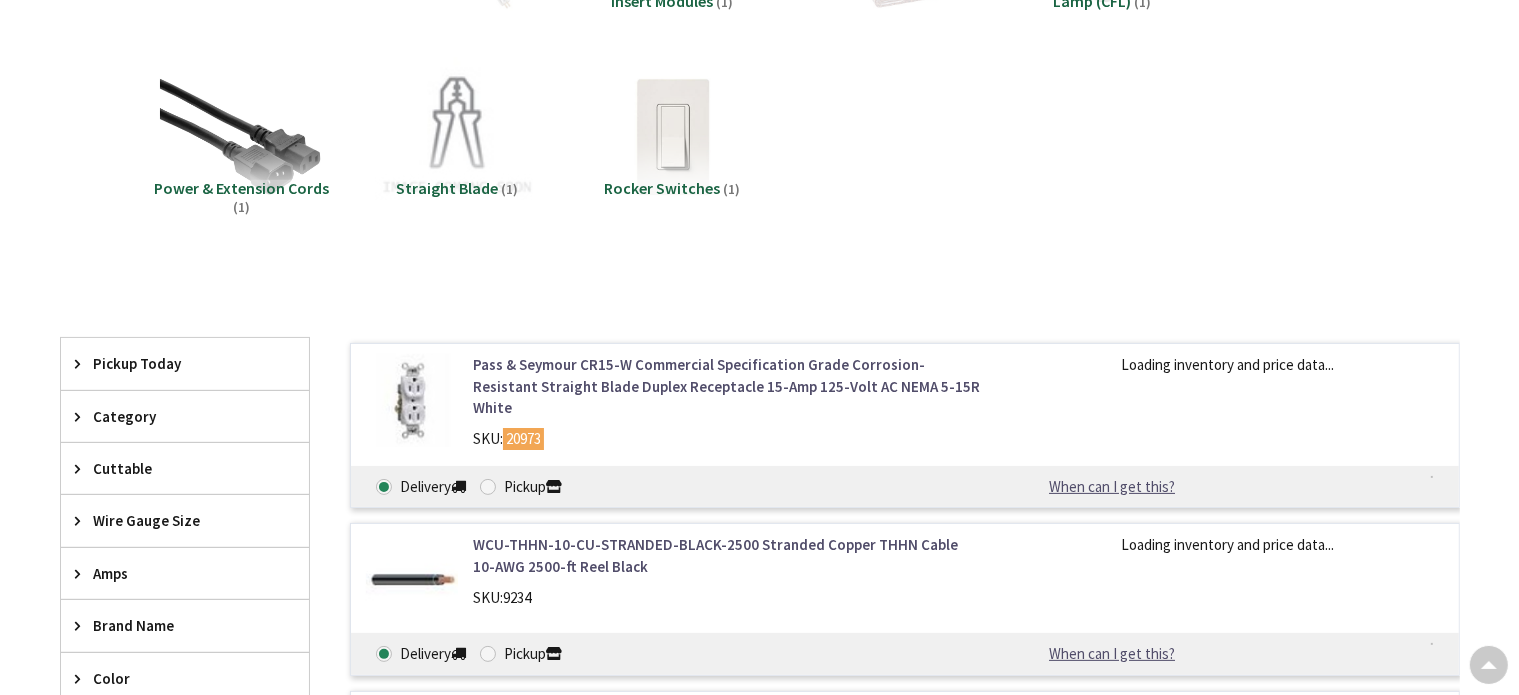 scroll, scrollTop: 0, scrollLeft: 0, axis: both 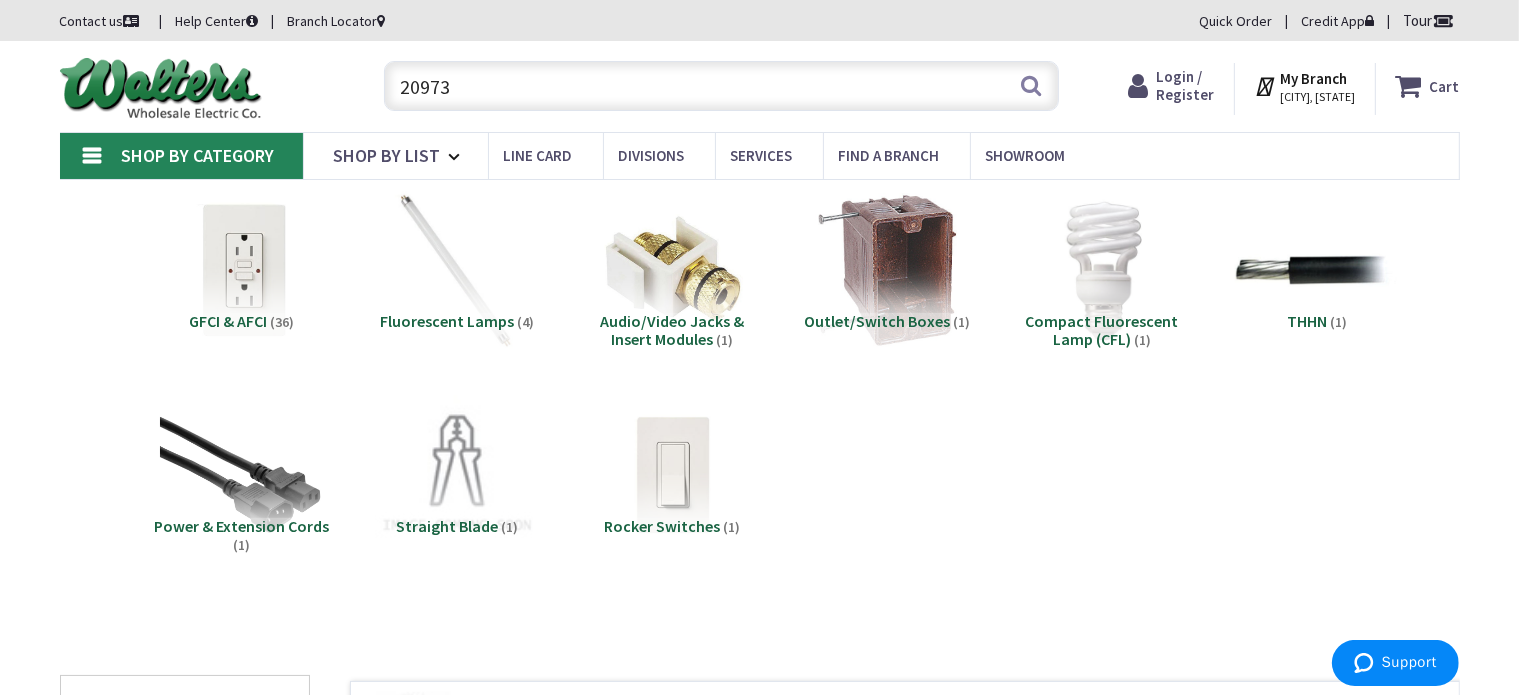 drag, startPoint x: 467, startPoint y: 97, endPoint x: 350, endPoint y: 83, distance: 117.83463 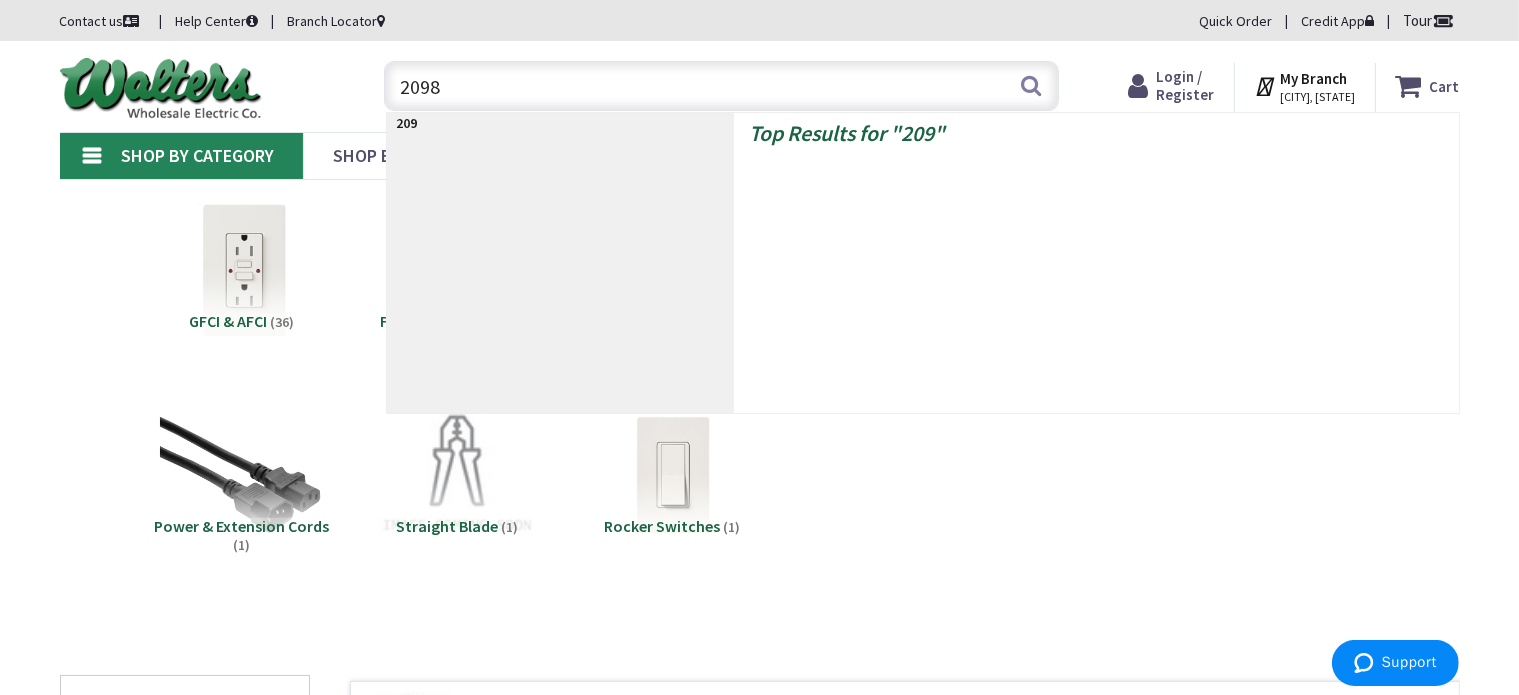 type on "20985" 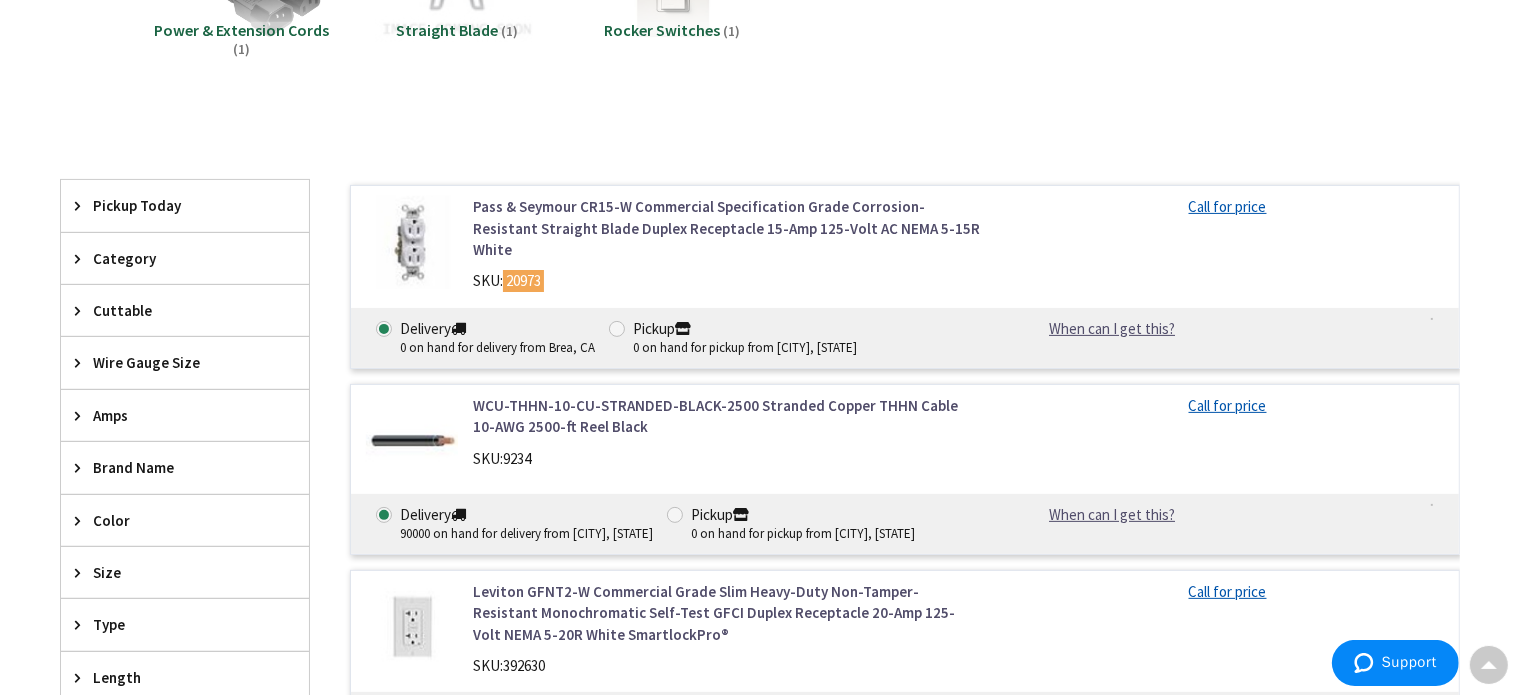 scroll, scrollTop: 500, scrollLeft: 0, axis: vertical 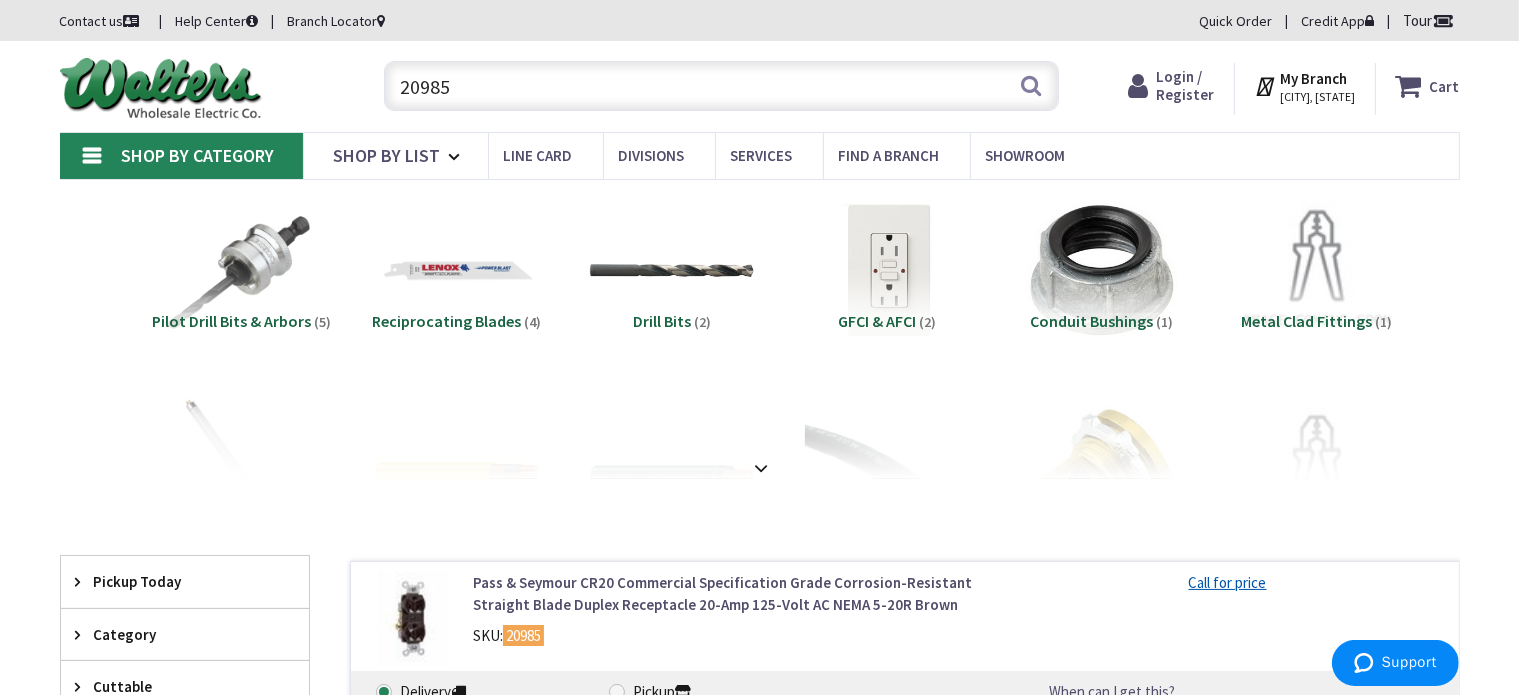 drag, startPoint x: 510, startPoint y: 103, endPoint x: 204, endPoint y: 67, distance: 308.11038 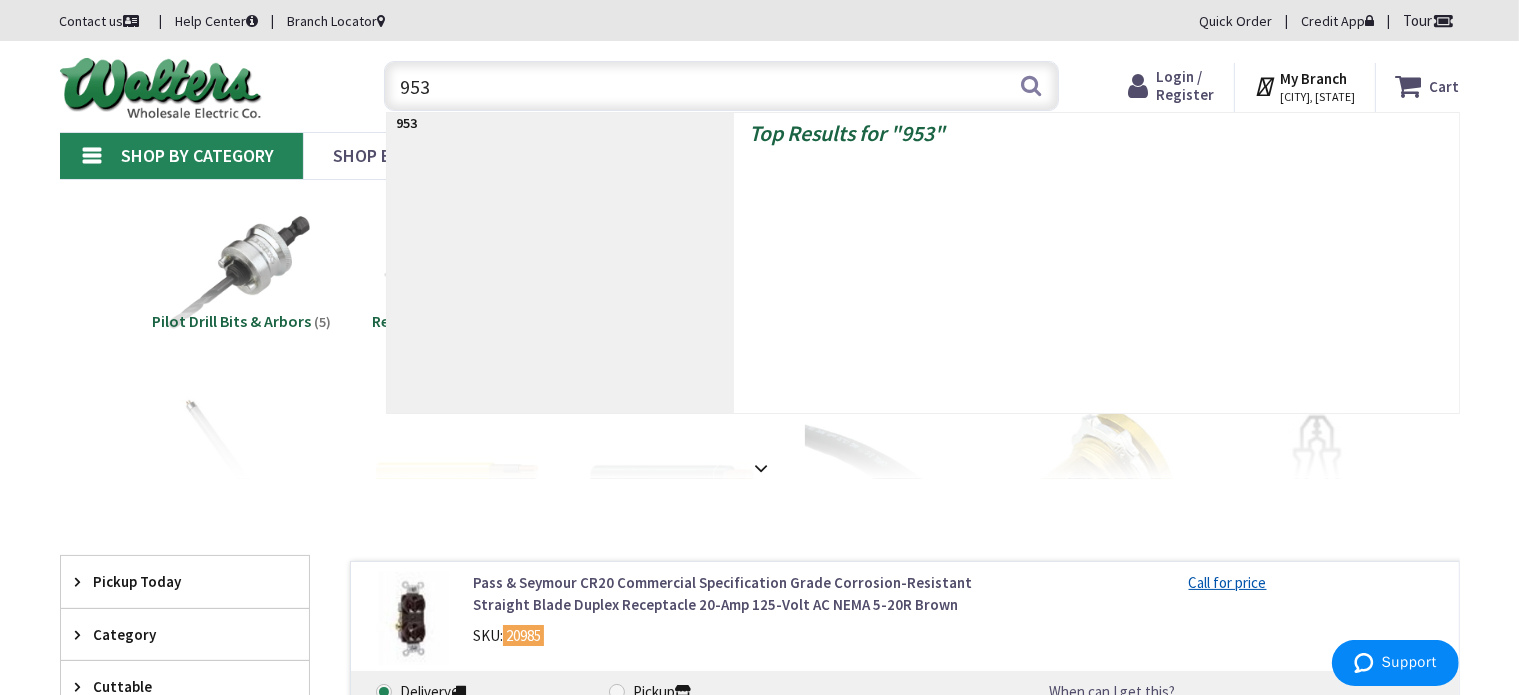 type on "9538" 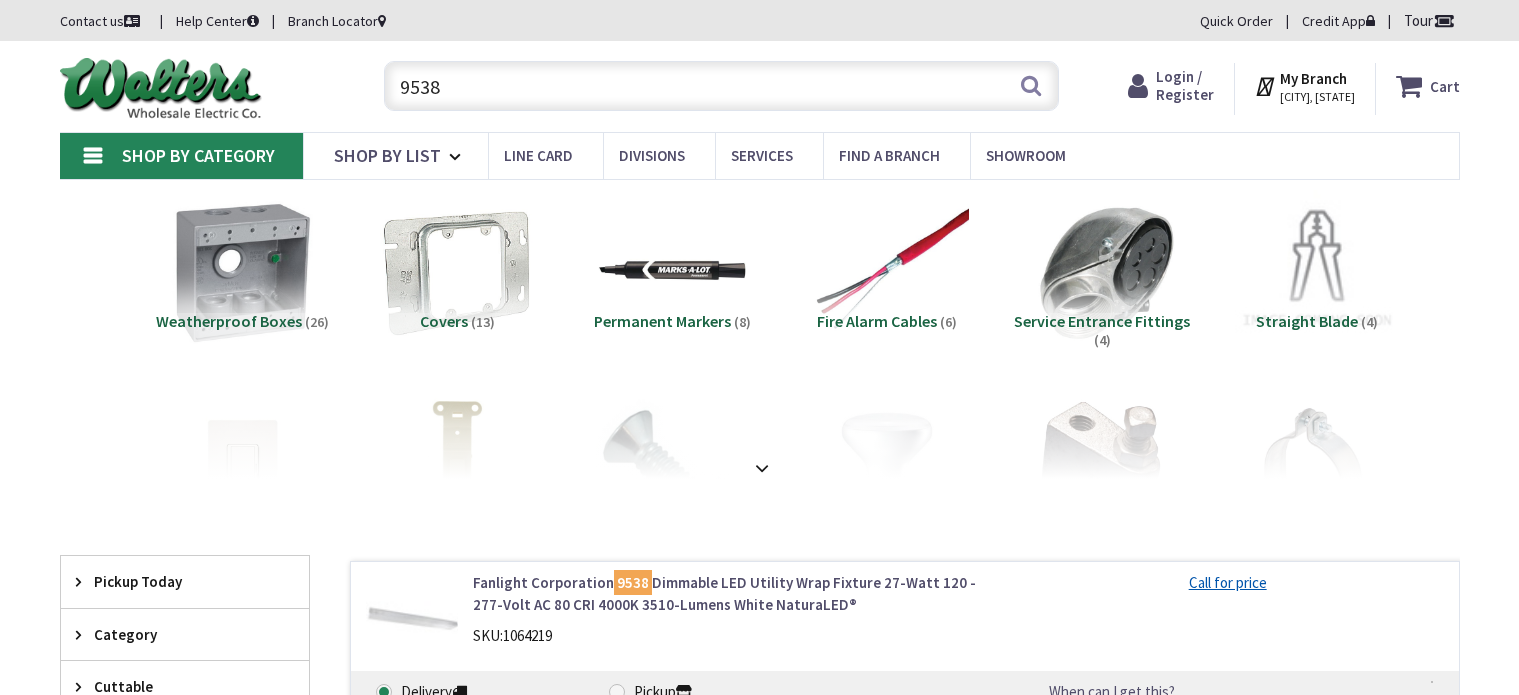 scroll, scrollTop: 0, scrollLeft: 0, axis: both 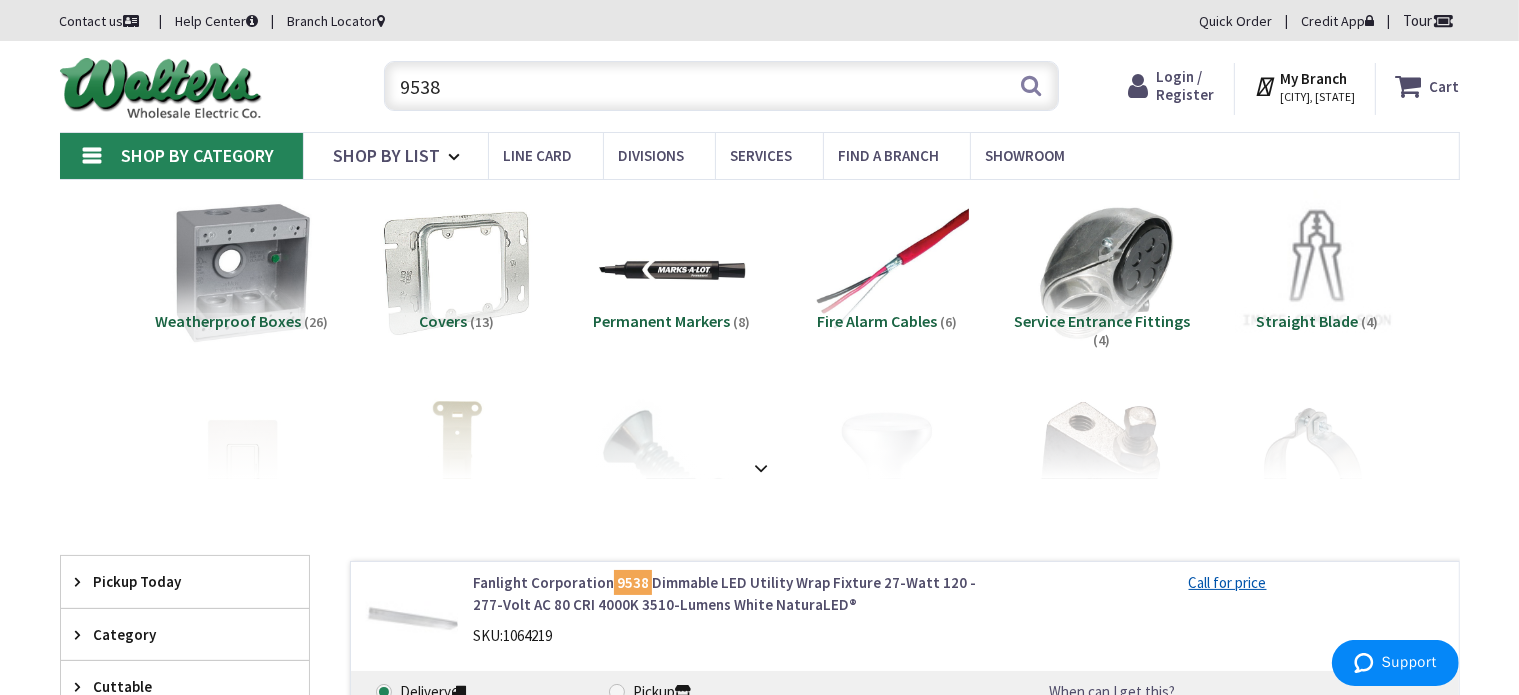 drag, startPoint x: 474, startPoint y: 87, endPoint x: 339, endPoint y: 87, distance: 135 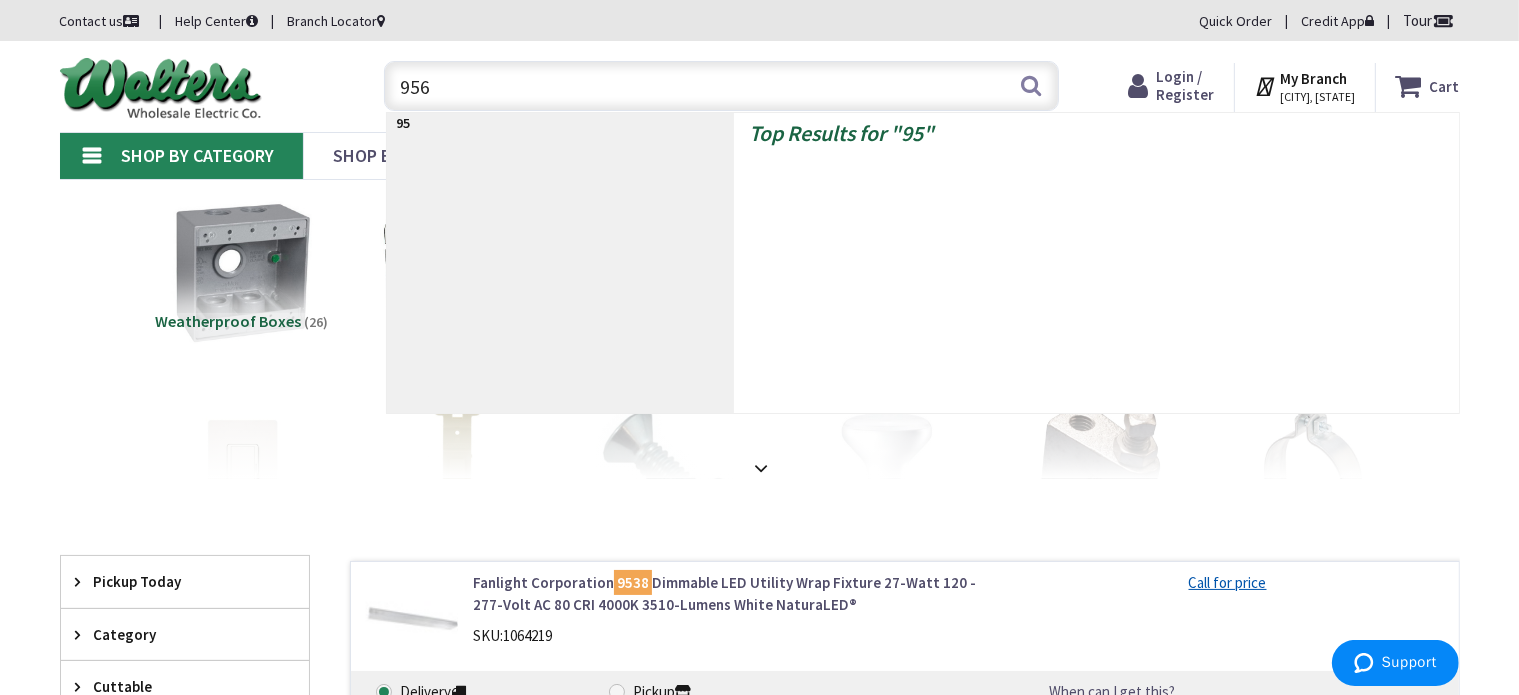 type on "9569" 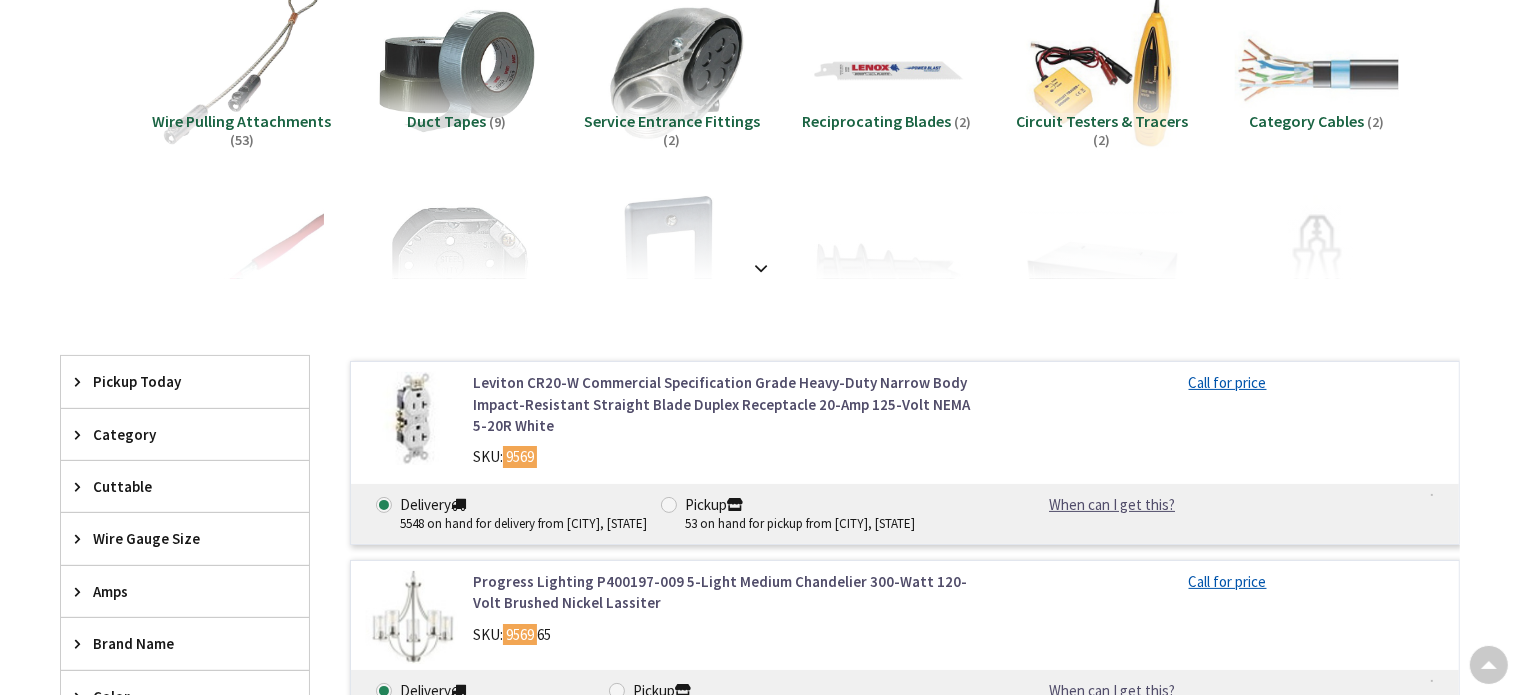 scroll, scrollTop: 200, scrollLeft: 0, axis: vertical 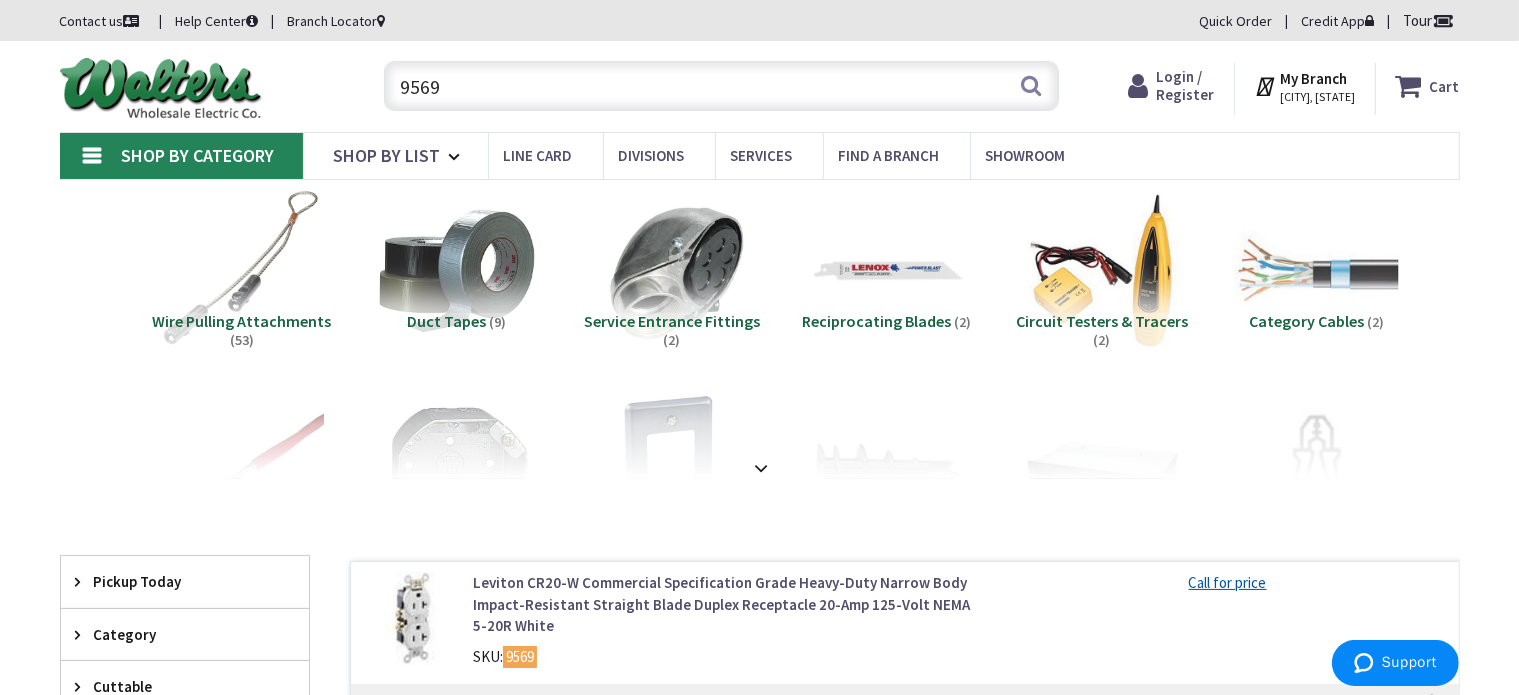 drag, startPoint x: 452, startPoint y: 78, endPoint x: 313, endPoint y: 68, distance: 139.35925 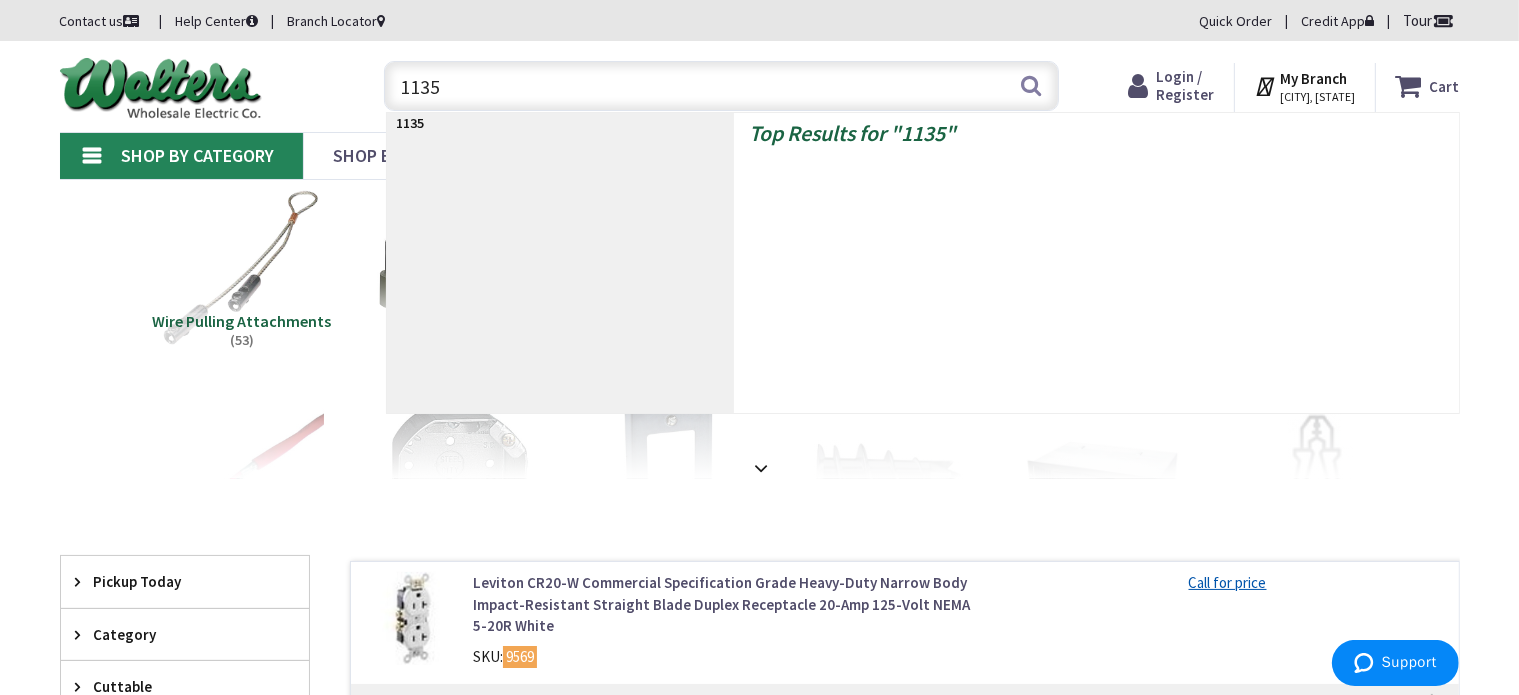 type on "11351" 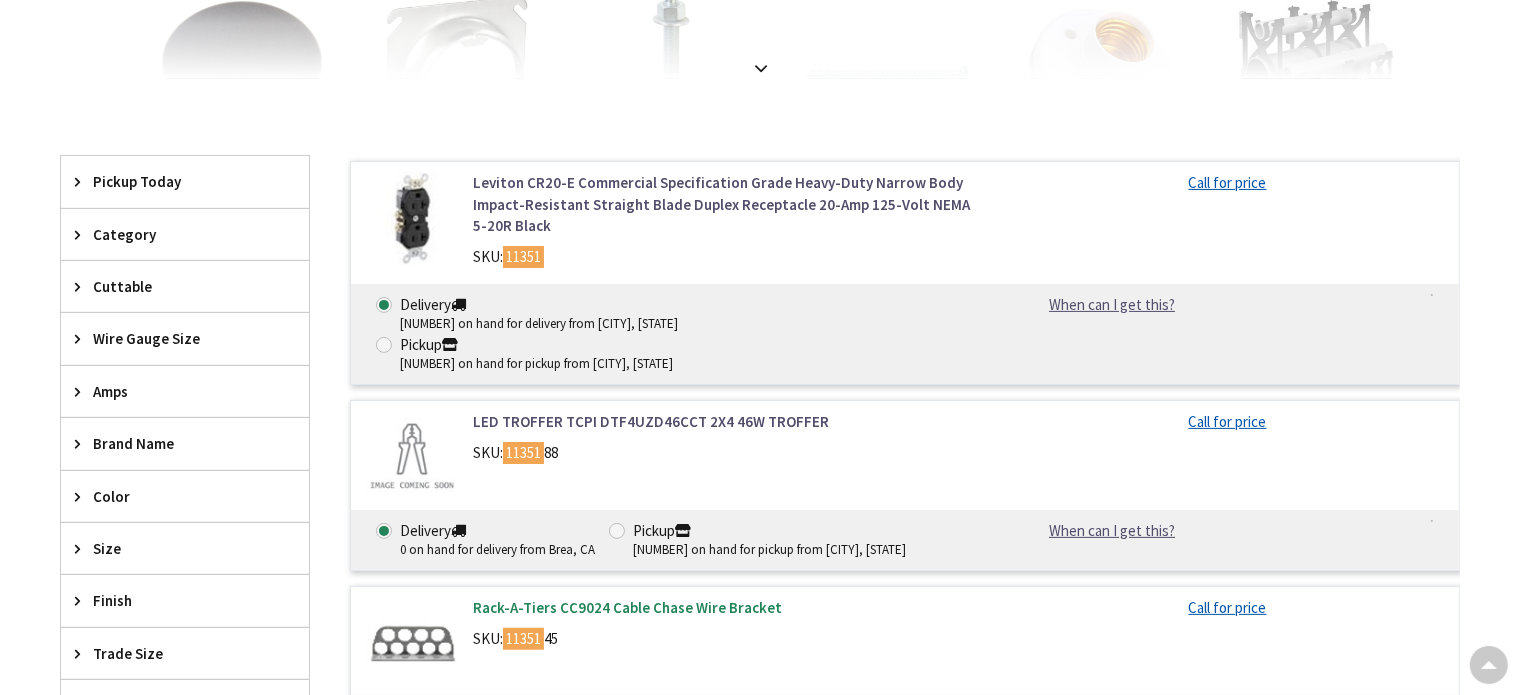 scroll, scrollTop: 400, scrollLeft: 0, axis: vertical 